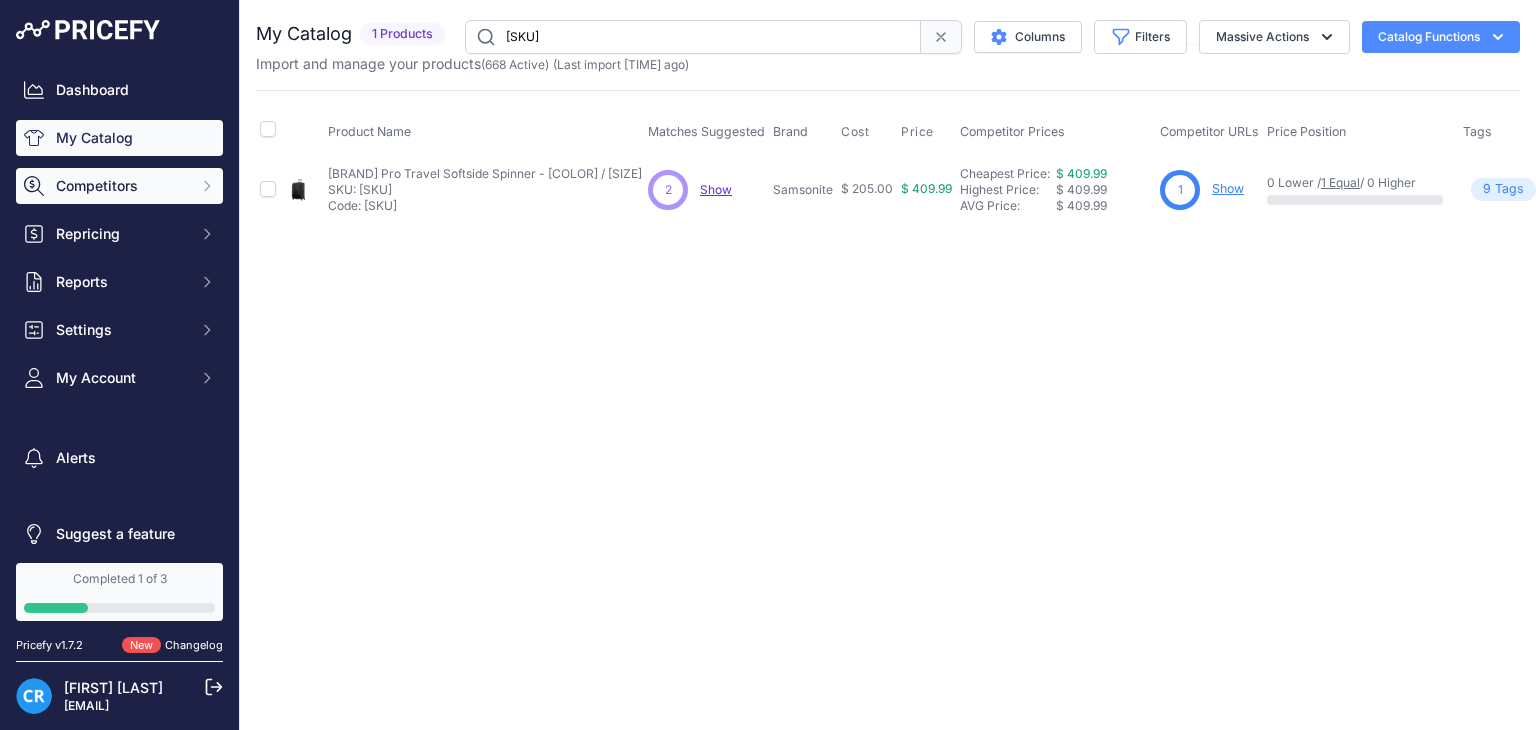 scroll, scrollTop: 0, scrollLeft: 0, axis: both 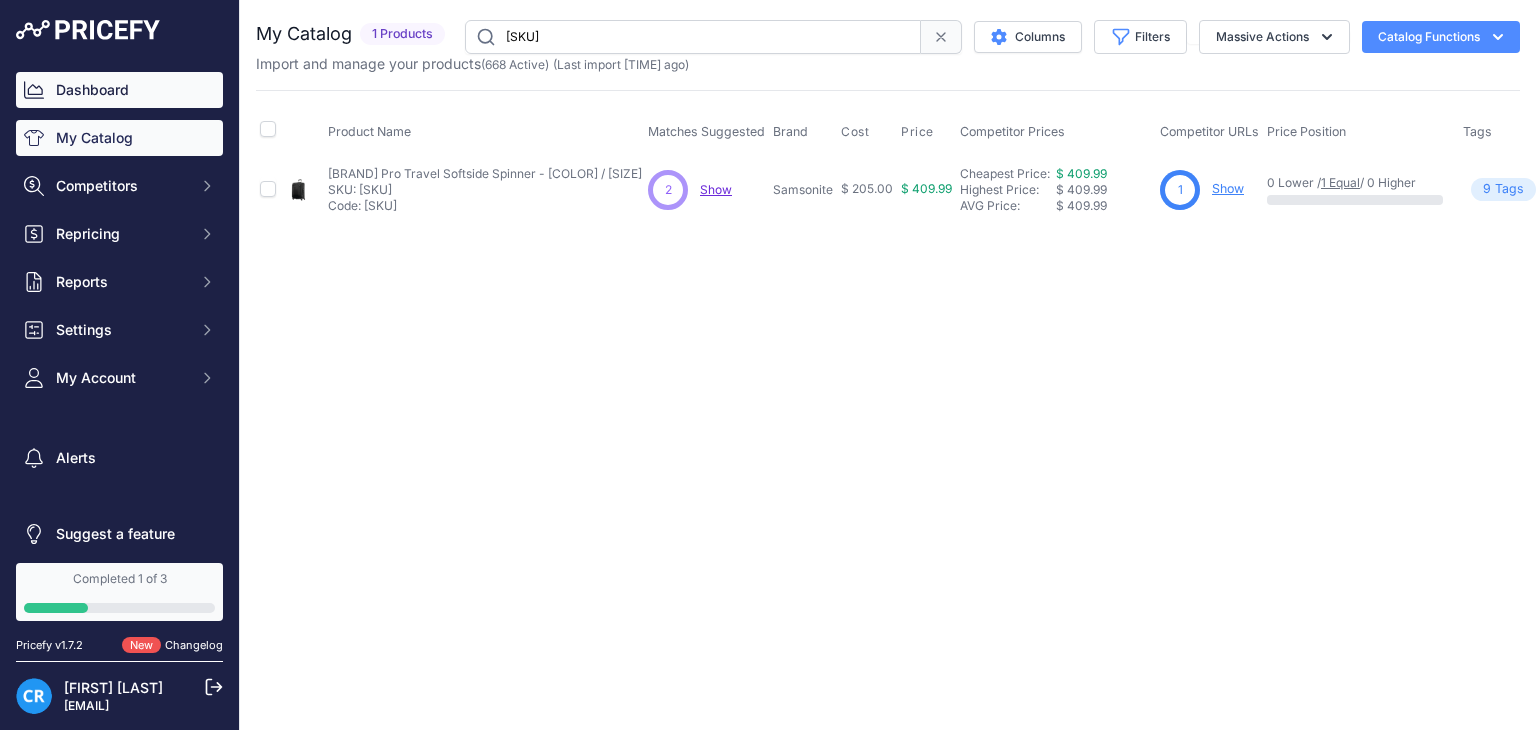 click on "Dashboard" at bounding box center [119, 90] 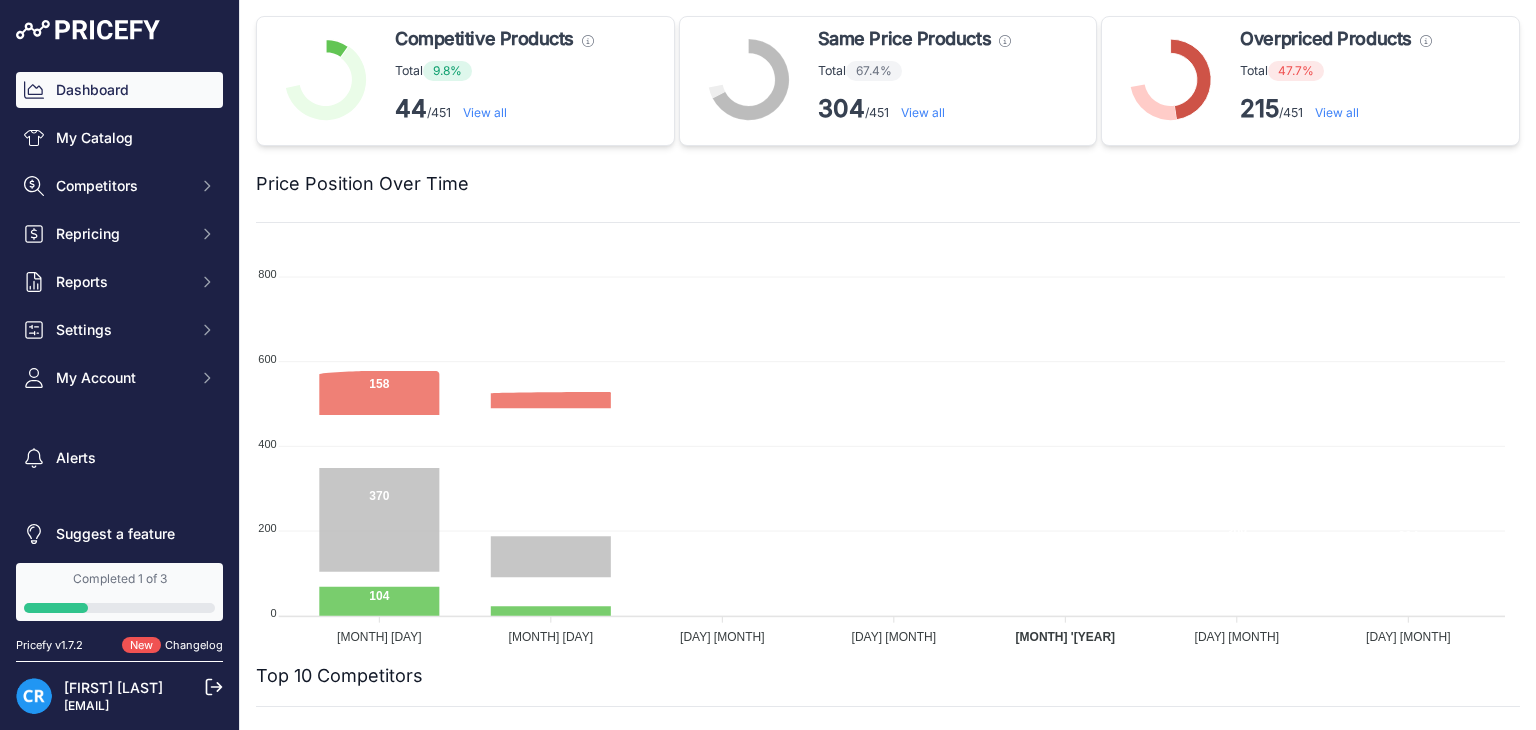 scroll, scrollTop: 0, scrollLeft: 0, axis: both 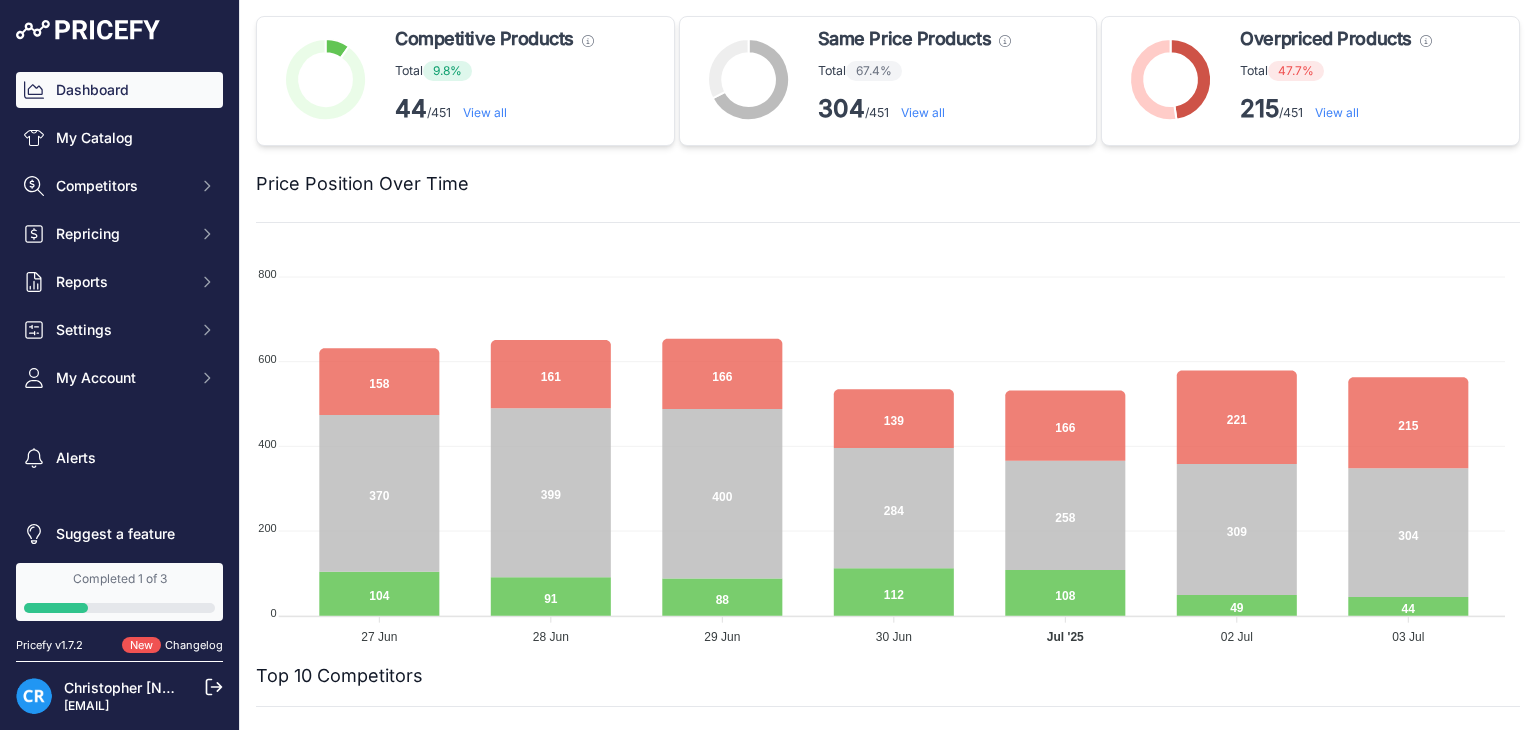 click at bounding box center (994, 184) 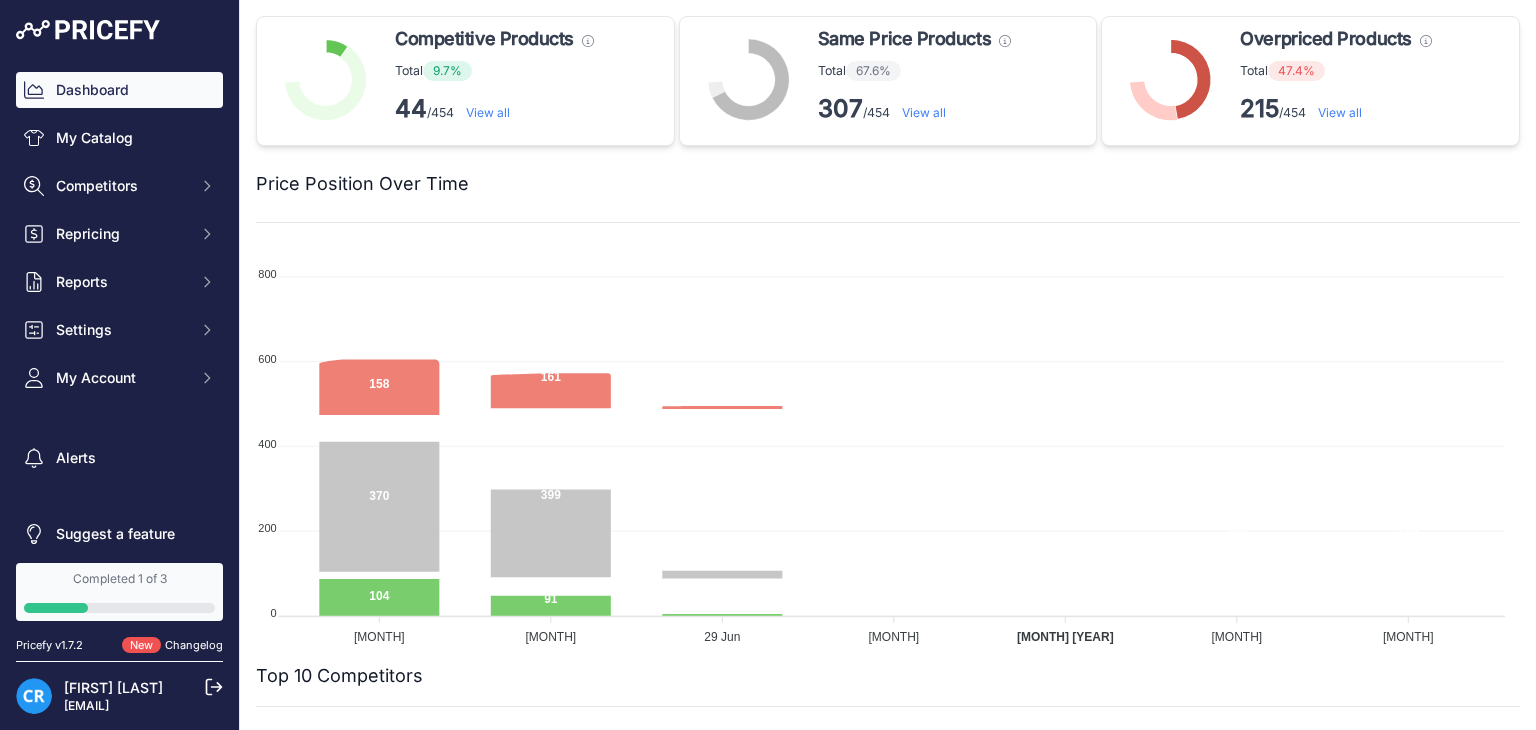 scroll, scrollTop: 0, scrollLeft: 0, axis: both 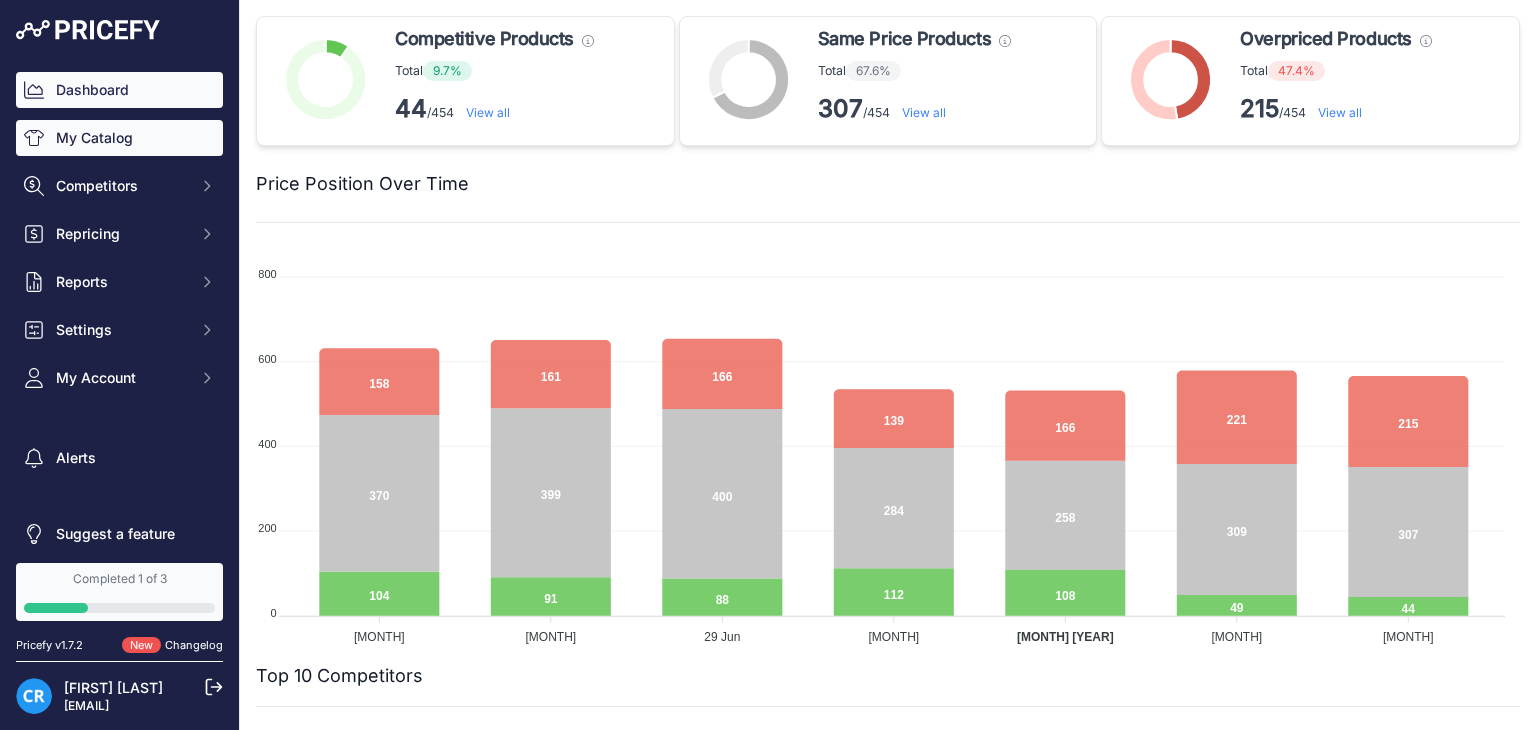 click on "My Catalog" at bounding box center (119, 138) 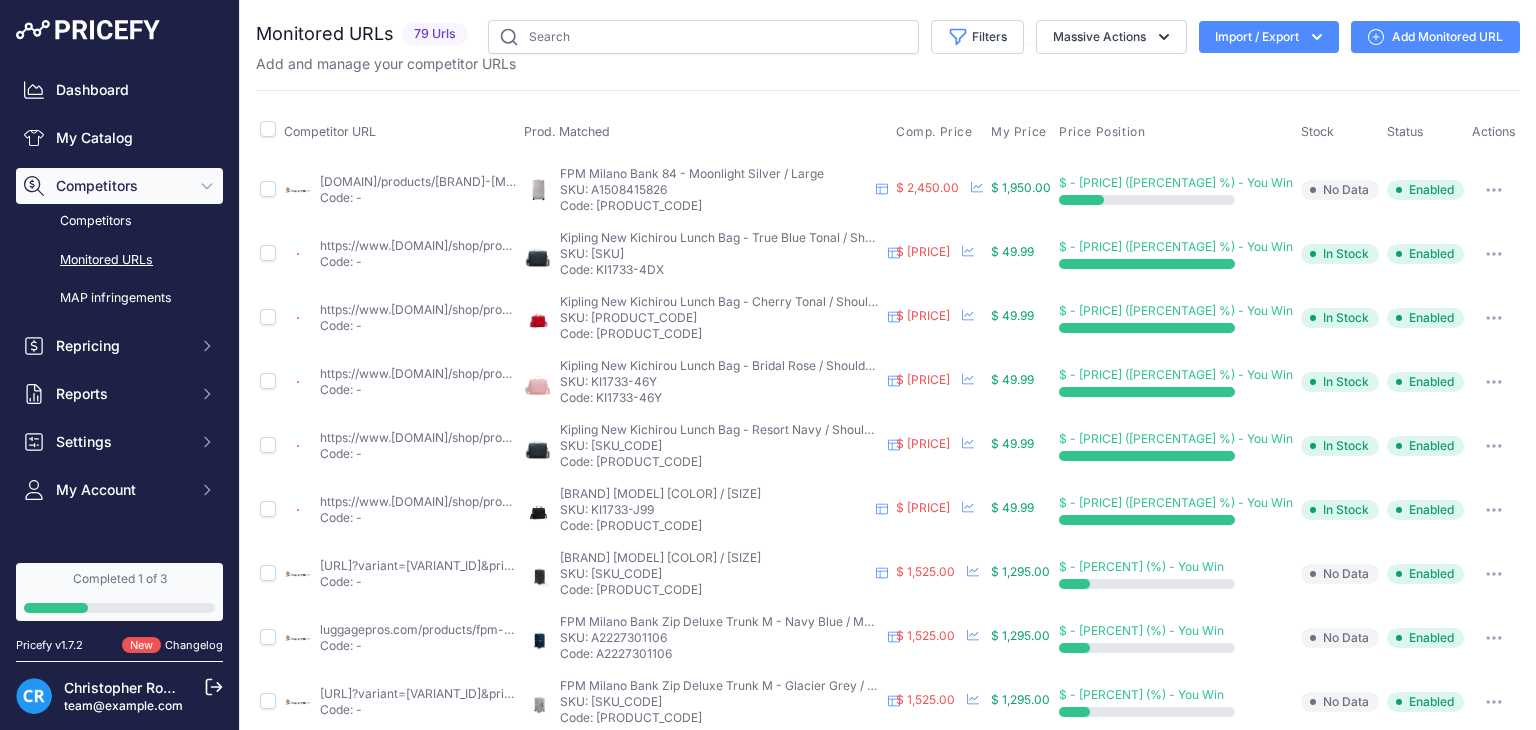 scroll, scrollTop: 0, scrollLeft: 0, axis: both 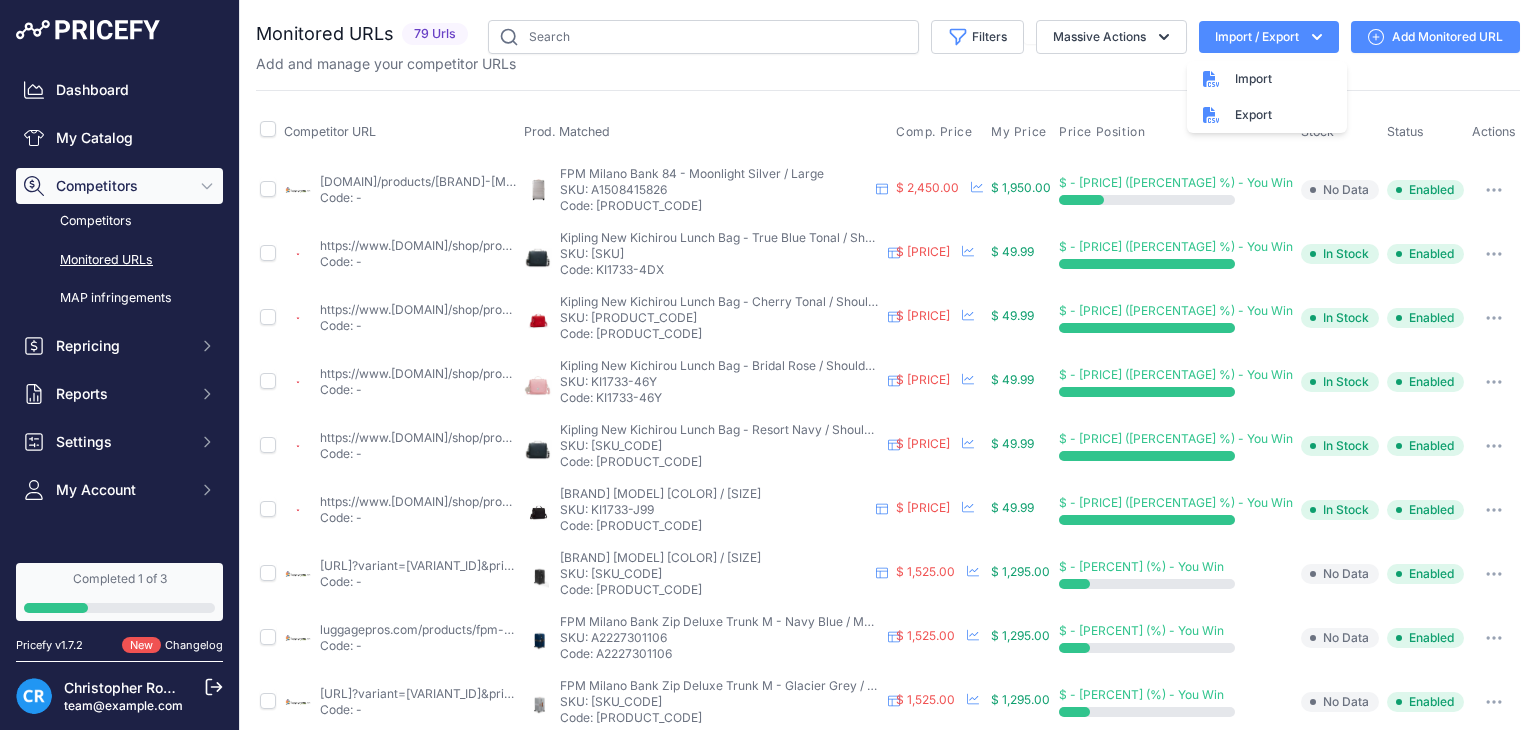 click on "Export" at bounding box center (1267, 115) 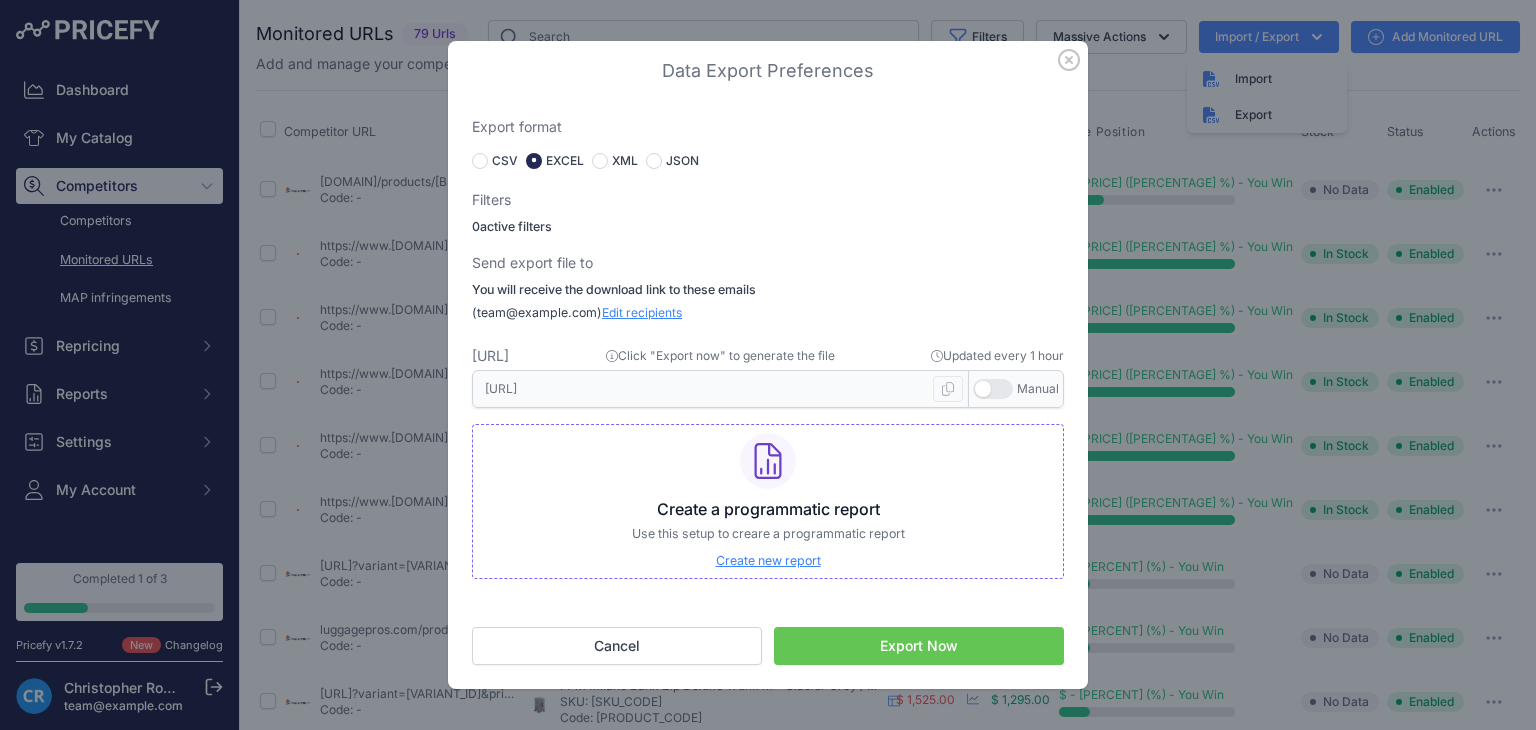 click on "Export Now" at bounding box center [919, 646] 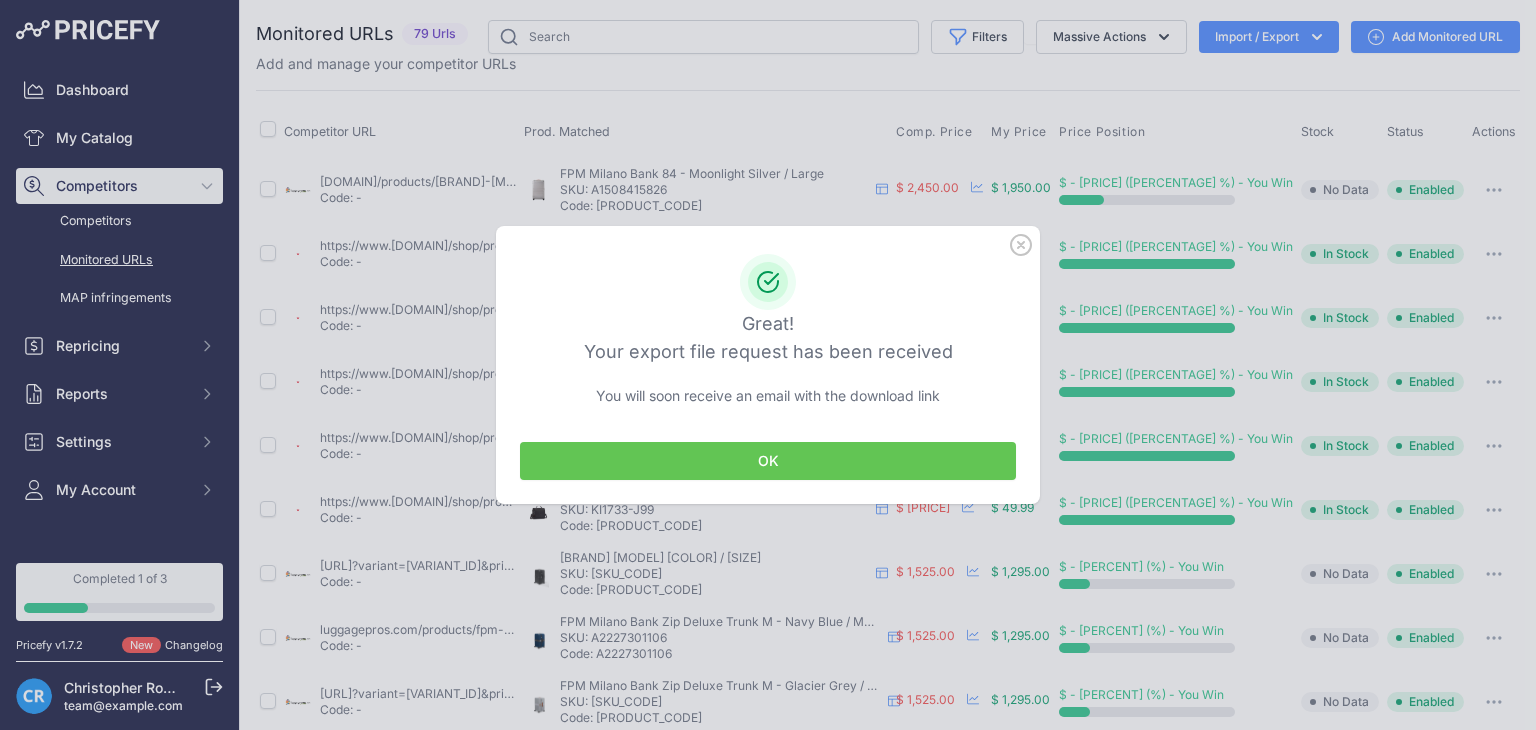 click on "OK" at bounding box center [768, 461] 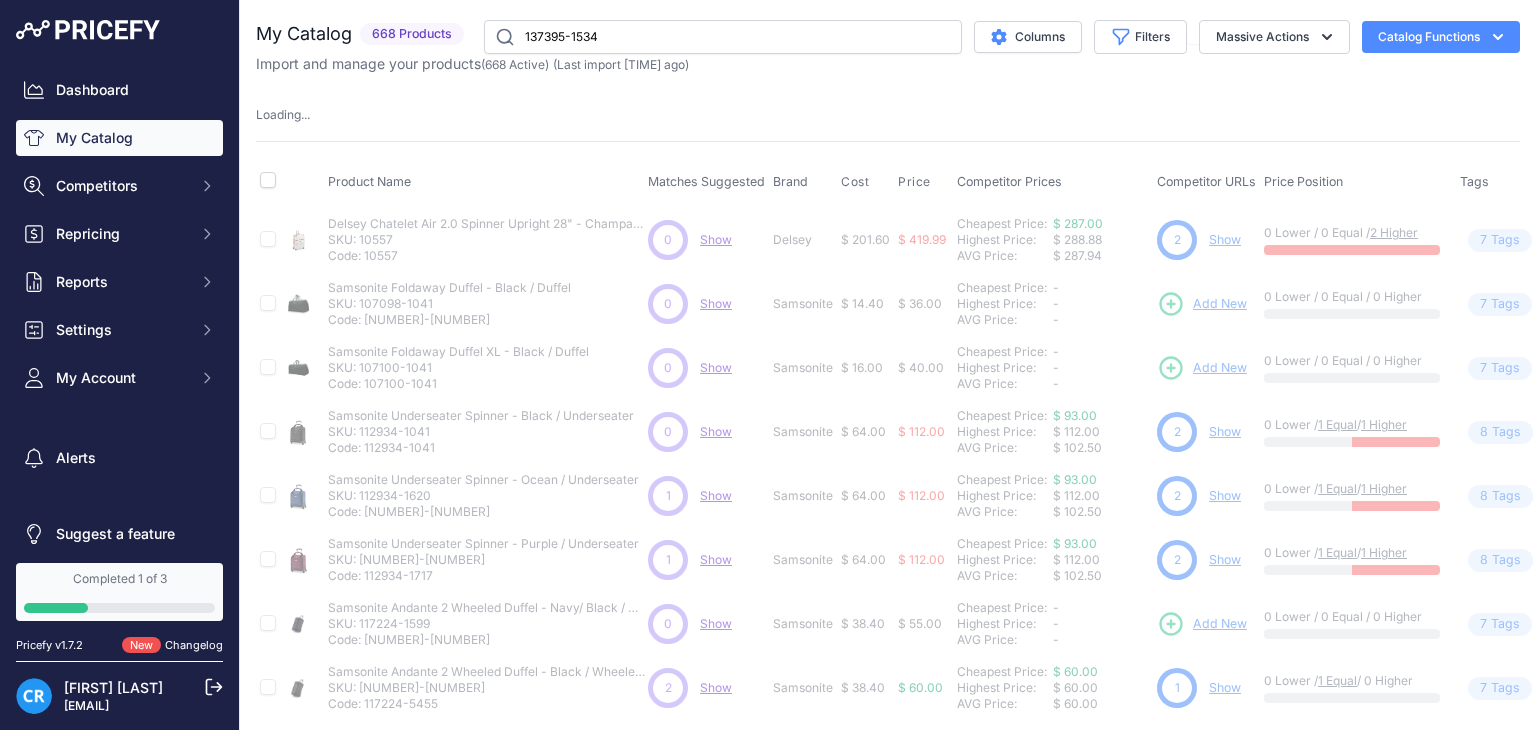 scroll, scrollTop: 0, scrollLeft: 0, axis: both 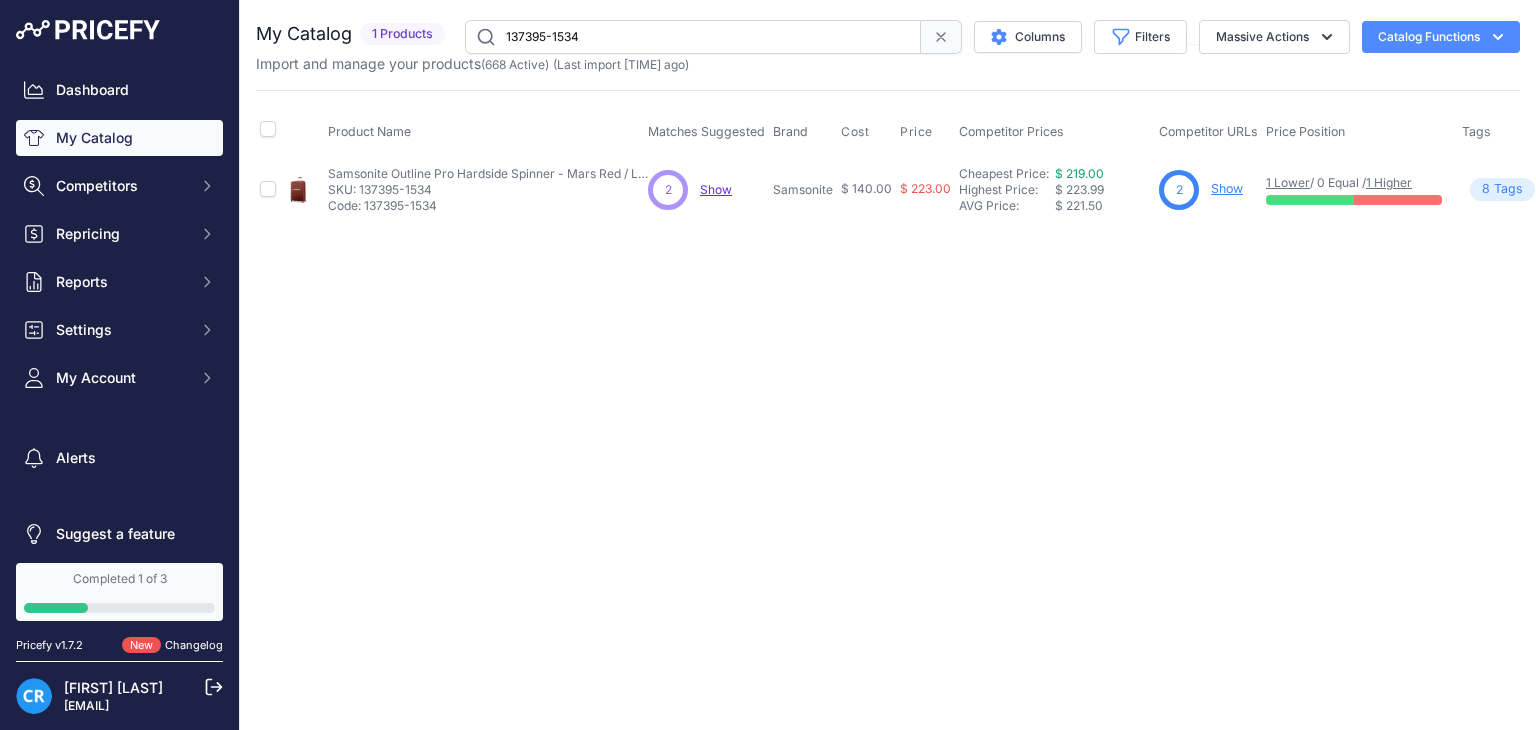 drag, startPoint x: 389, startPoint y: 41, endPoint x: 369, endPoint y: 37, distance: 20.396078 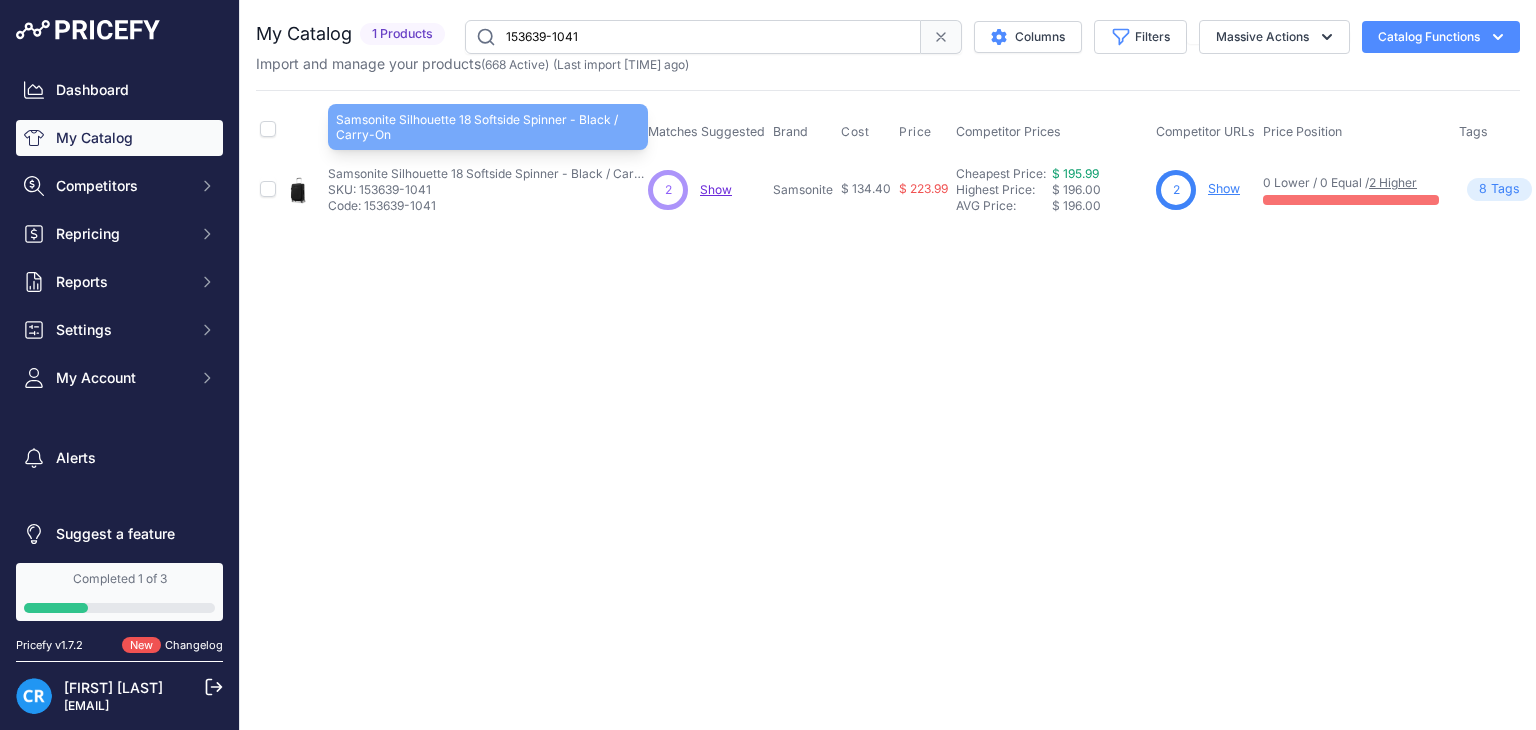 drag, startPoint x: 375, startPoint y: 173, endPoint x: 560, endPoint y: 178, distance: 185.06755 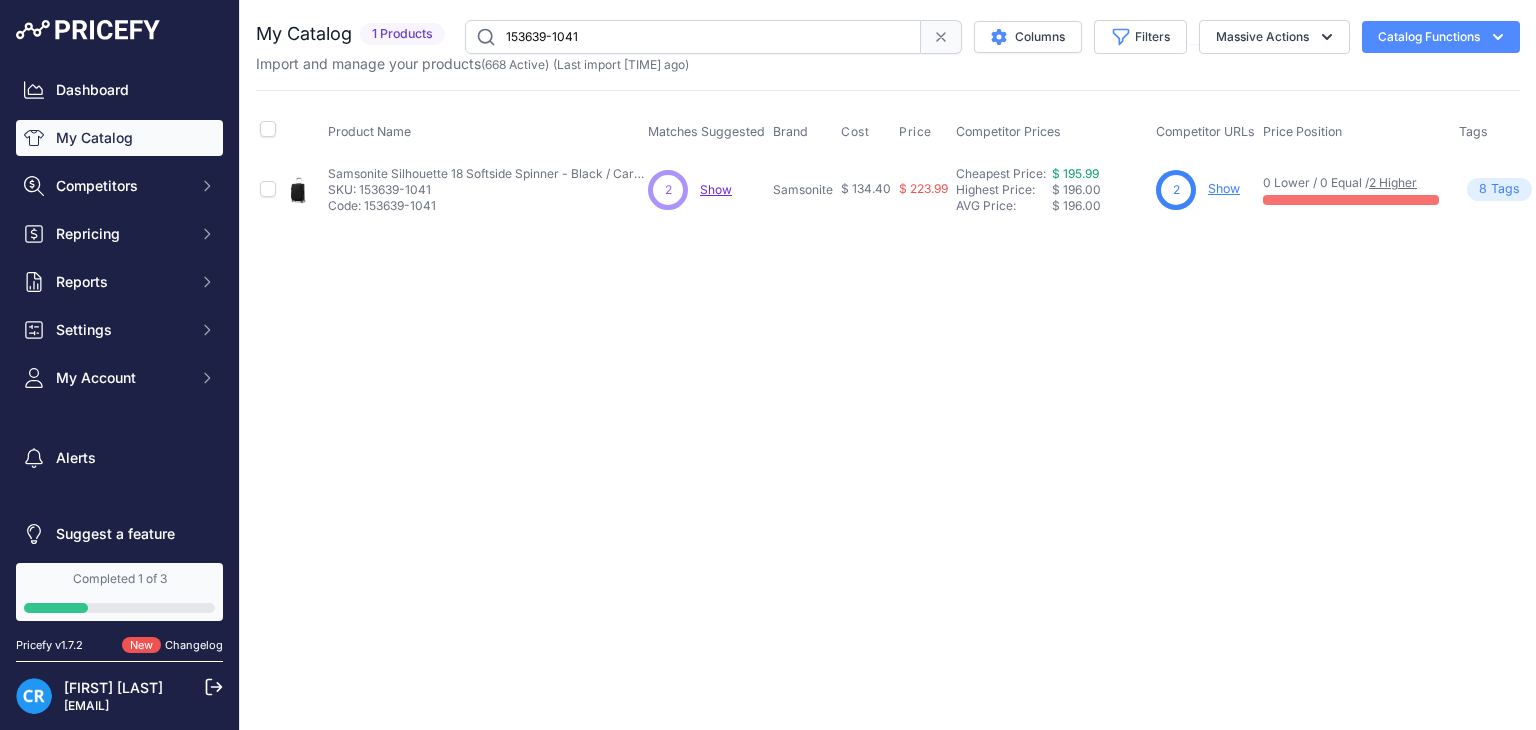 drag, startPoint x: 602, startPoint y: 35, endPoint x: 399, endPoint y: 32, distance: 203.02217 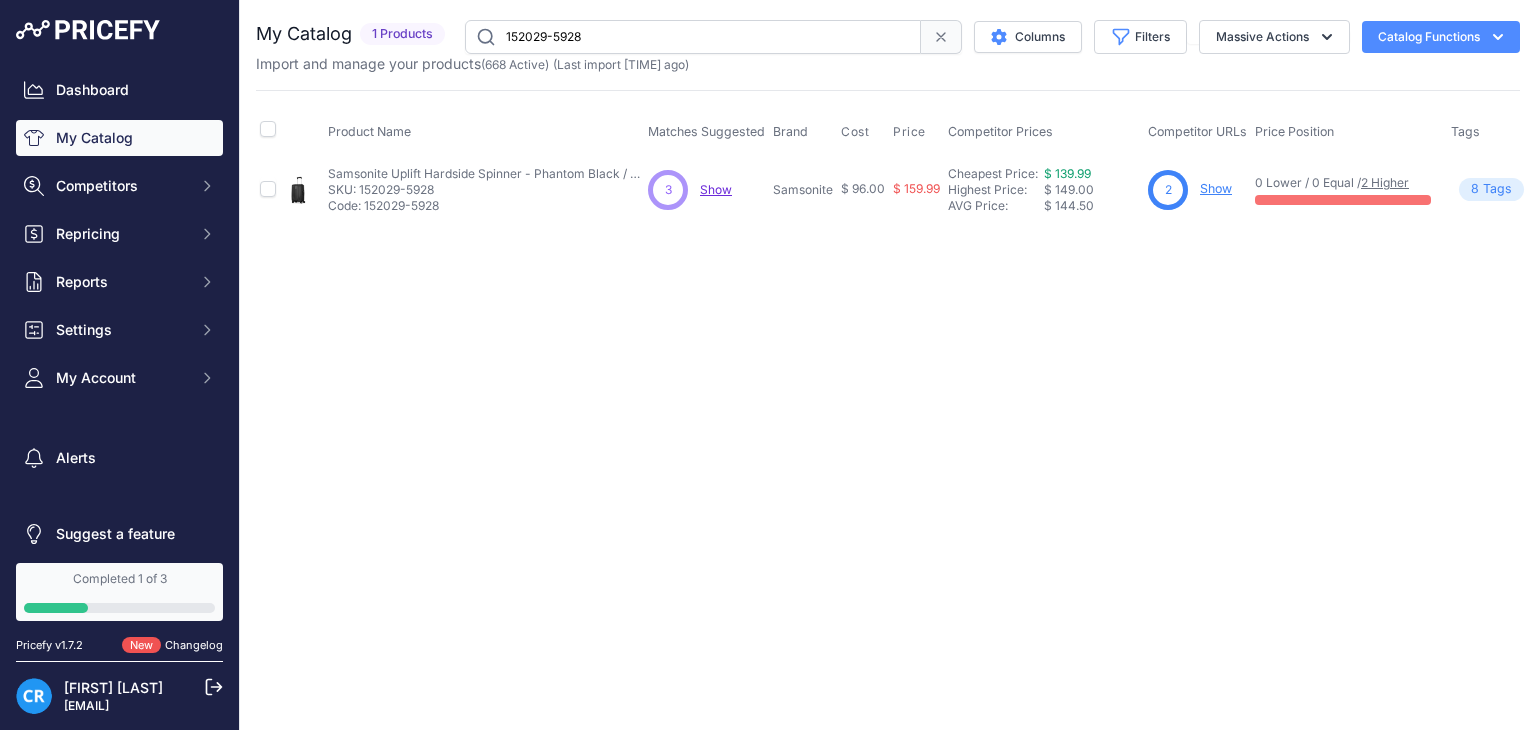 drag, startPoint x: 565, startPoint y: 34, endPoint x: 341, endPoint y: 37, distance: 224.0201 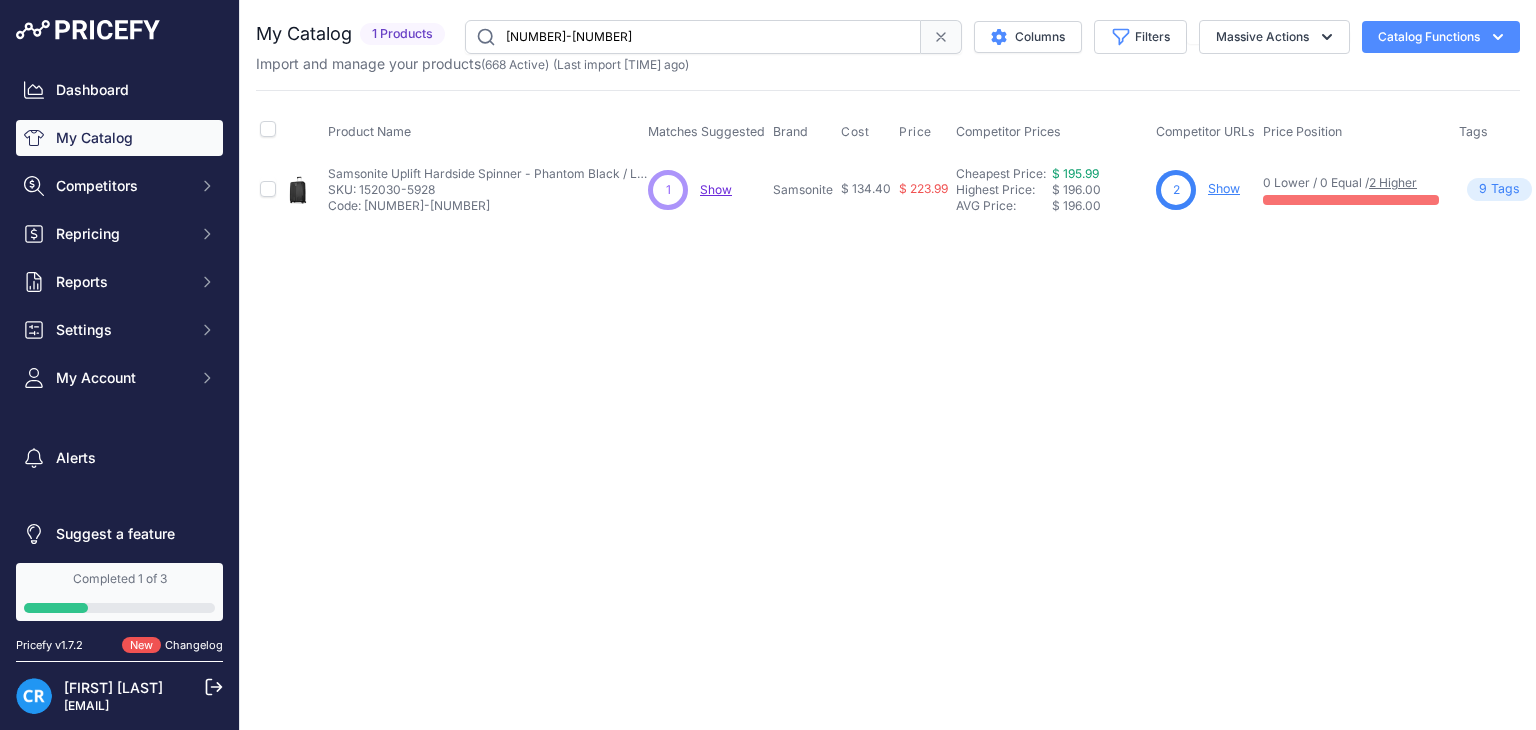 drag, startPoint x: 596, startPoint y: 35, endPoint x: 314, endPoint y: 33, distance: 282.00708 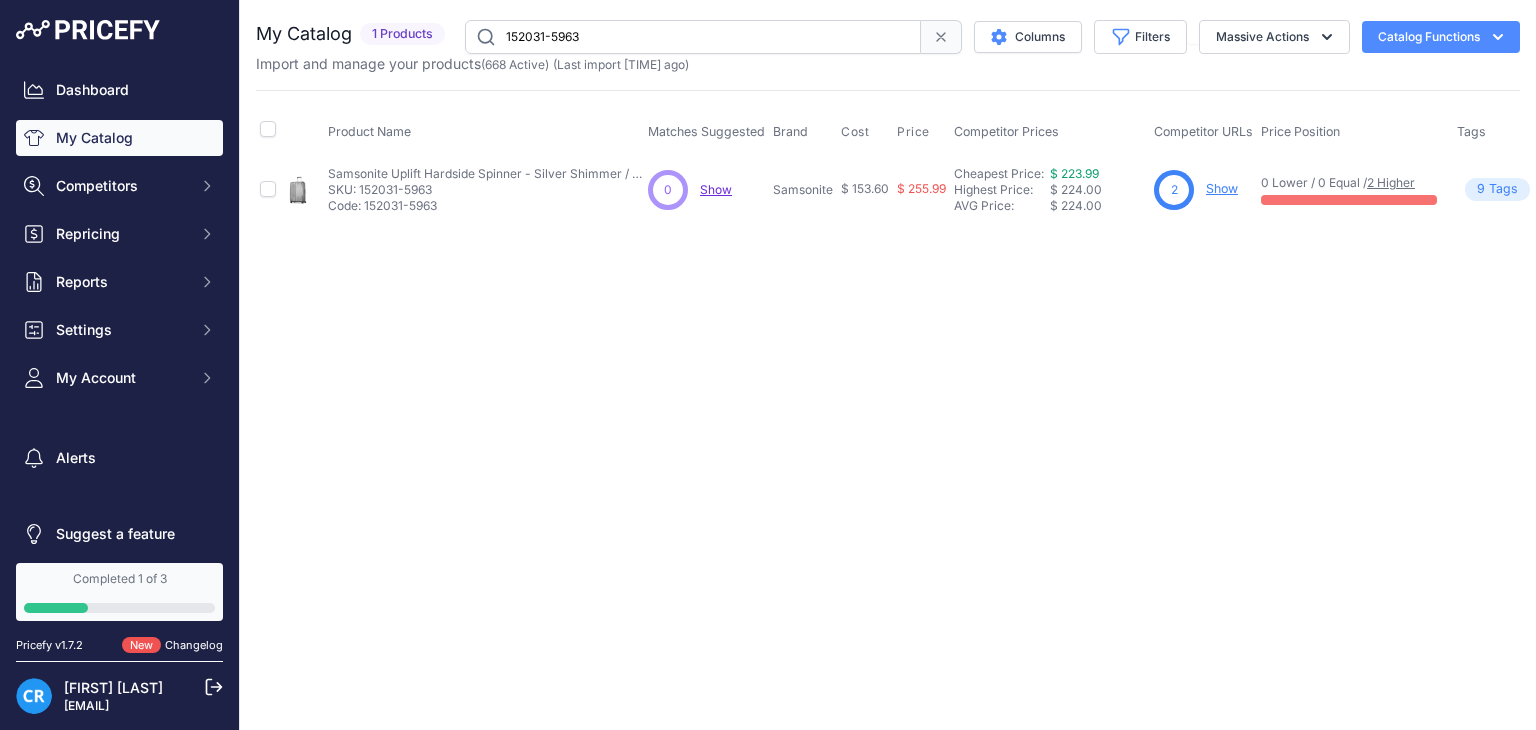drag, startPoint x: 671, startPoint y: 33, endPoint x: 316, endPoint y: 33, distance: 355 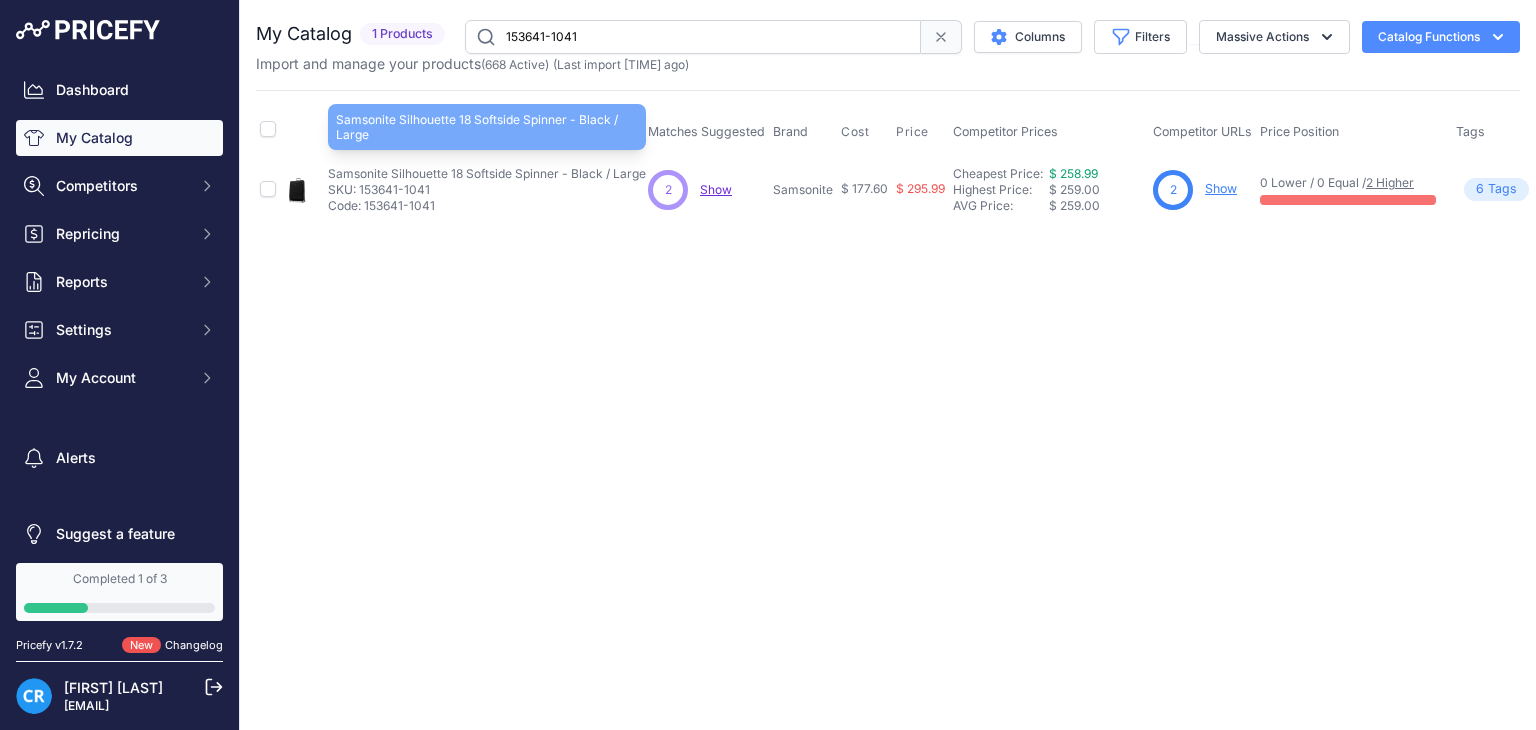 copy on "Samsonite Silhouette 18 Softside Spinner" 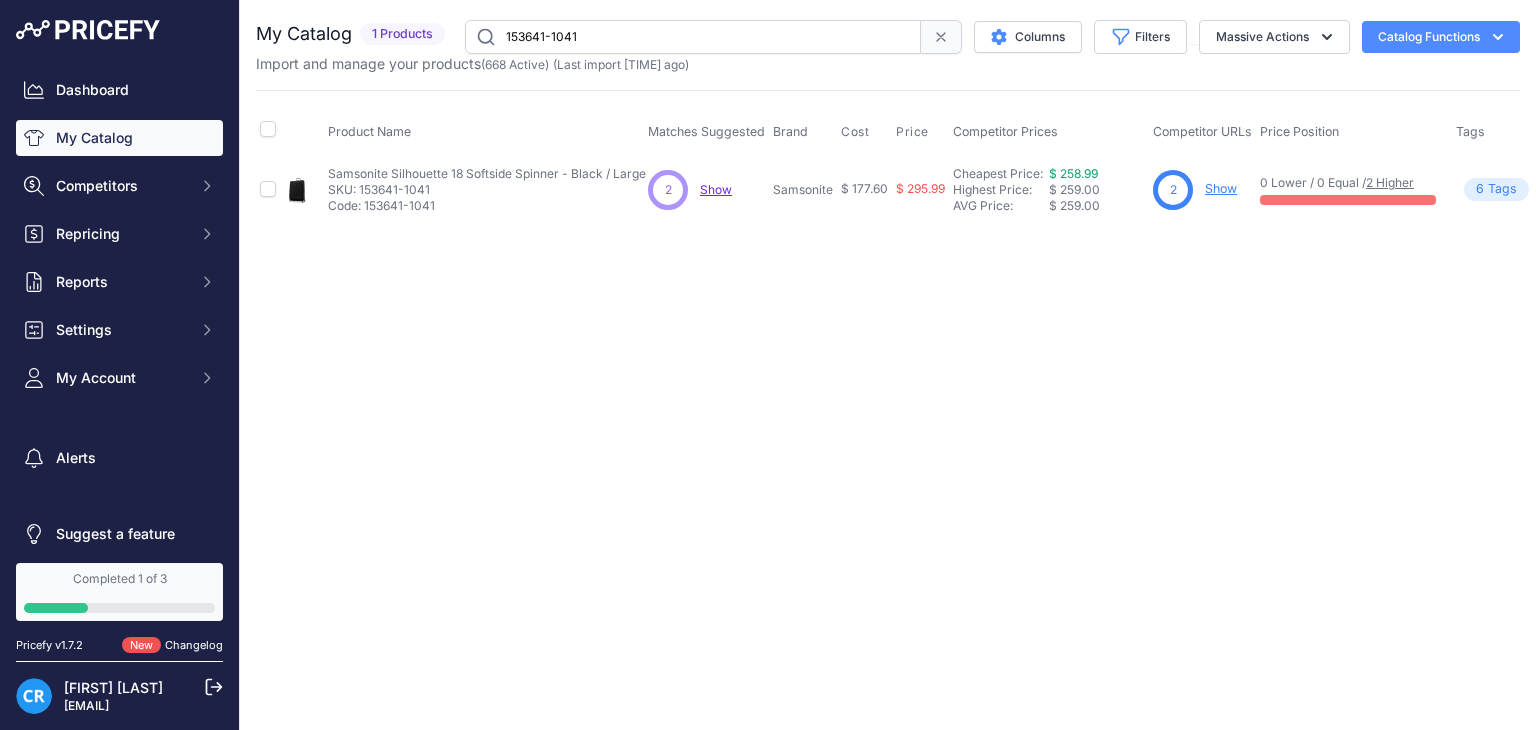 copy on "Samsonite Silhouette 18 Softside Spinner" 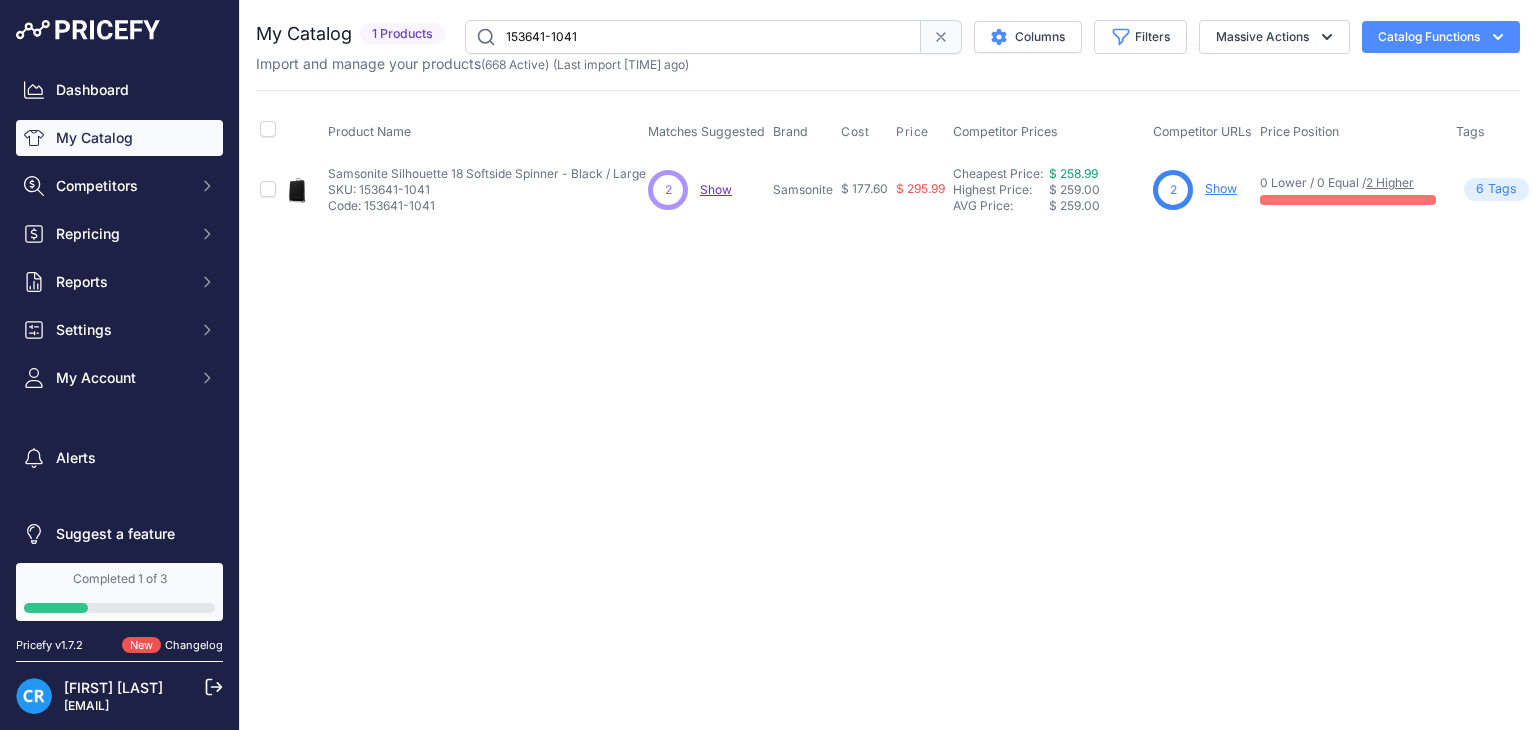 drag, startPoint x: 584, startPoint y: 29, endPoint x: 309, endPoint y: 29, distance: 275 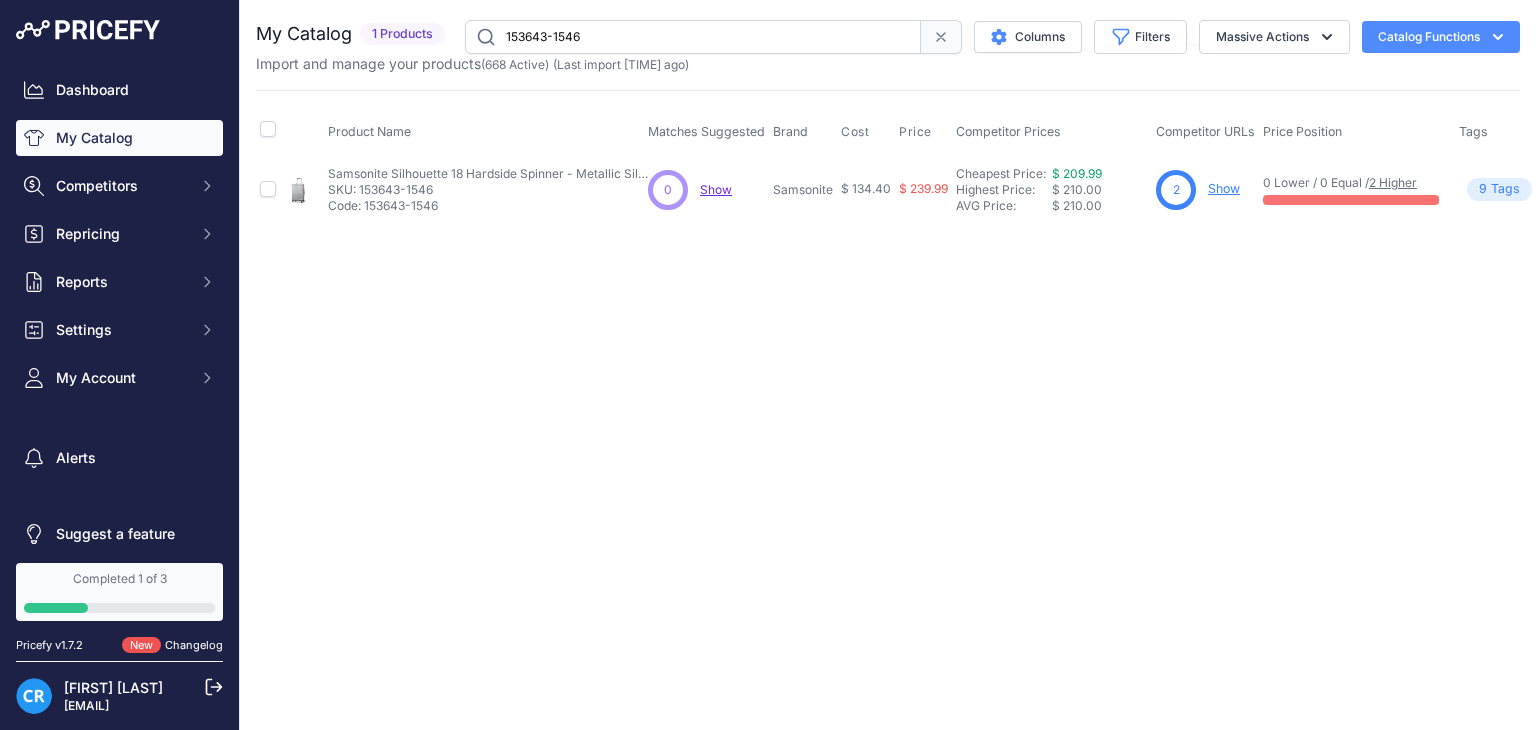 drag, startPoint x: 620, startPoint y: 25, endPoint x: 404, endPoint y: 39, distance: 216.45323 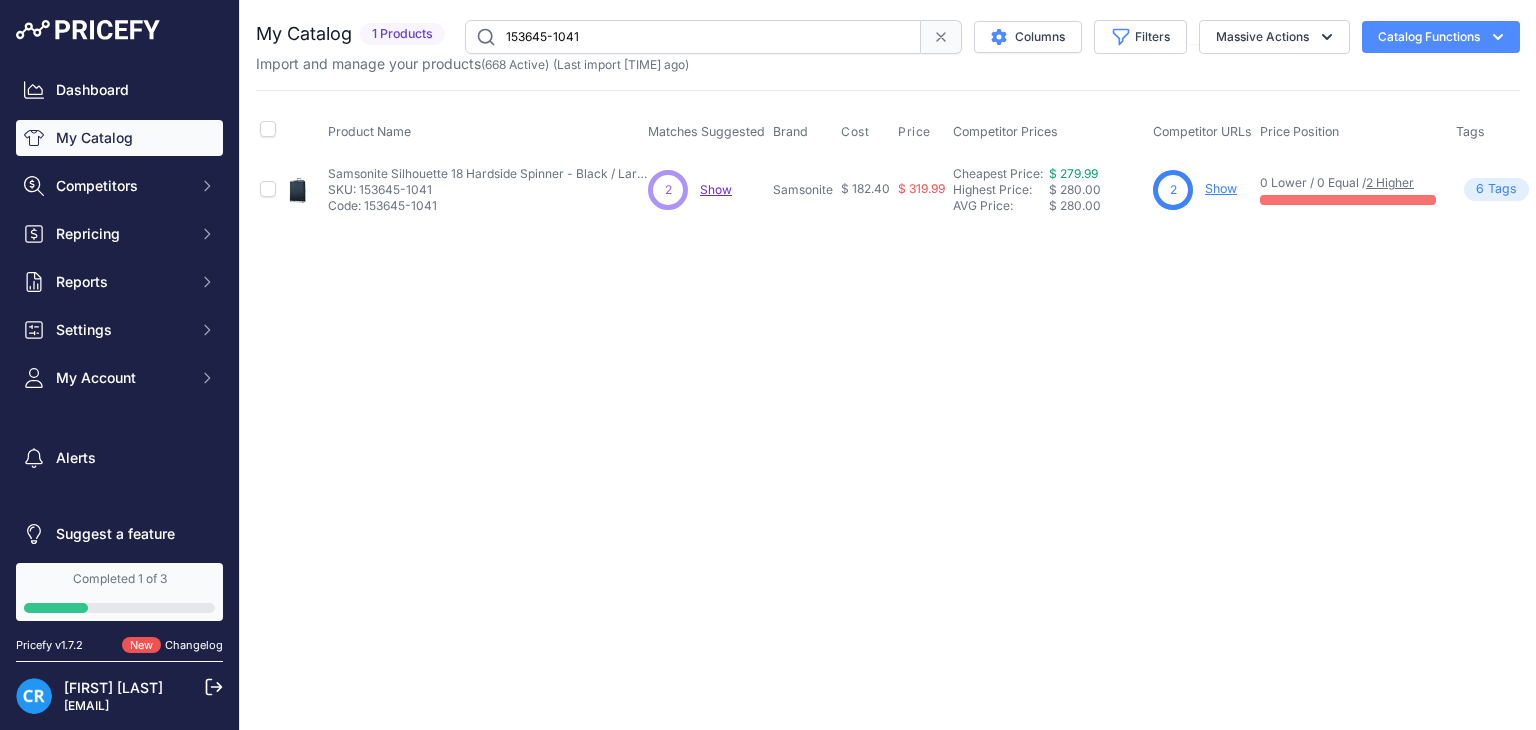 drag, startPoint x: 629, startPoint y: 44, endPoint x: 406, endPoint y: 35, distance: 223.18153 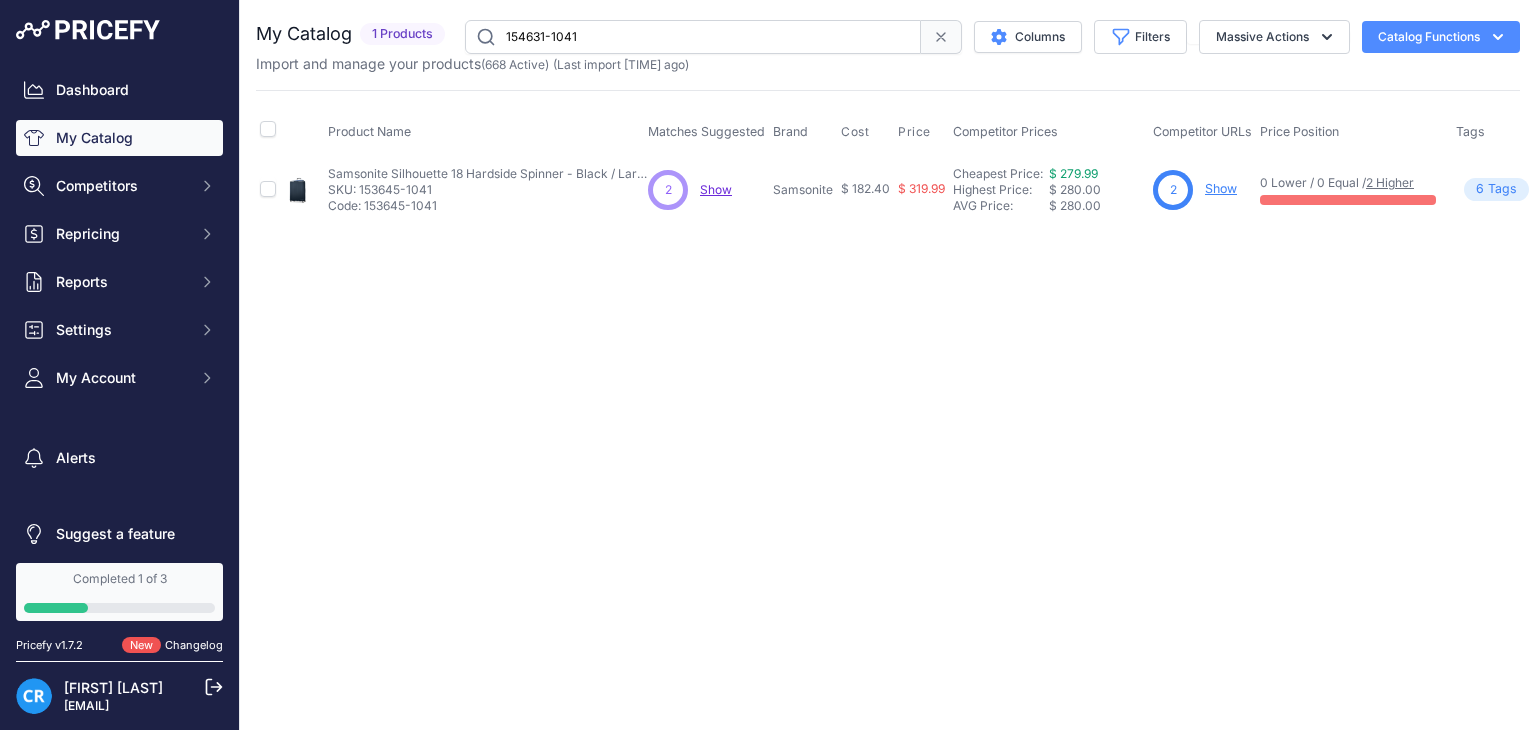 type on "154631-1041" 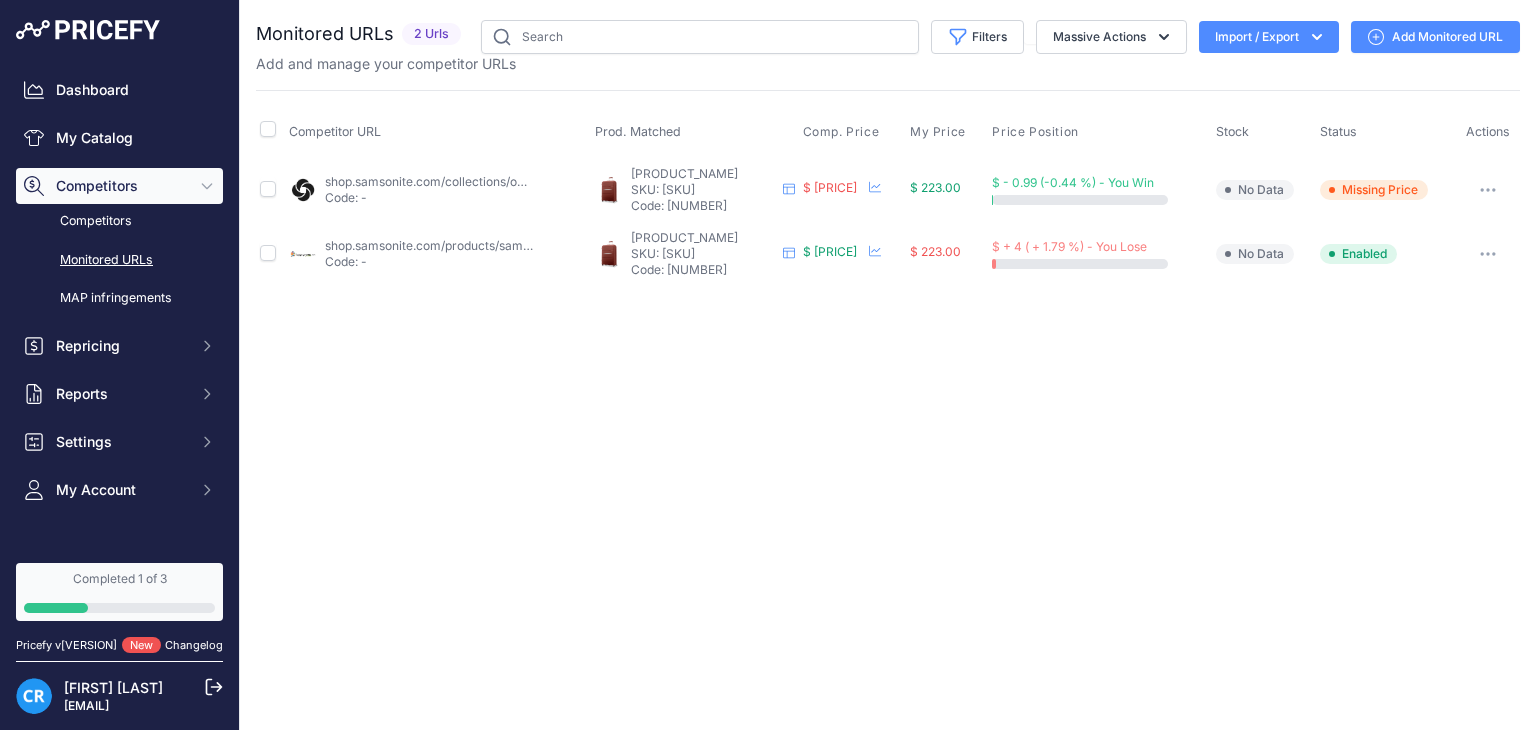 scroll, scrollTop: 0, scrollLeft: 0, axis: both 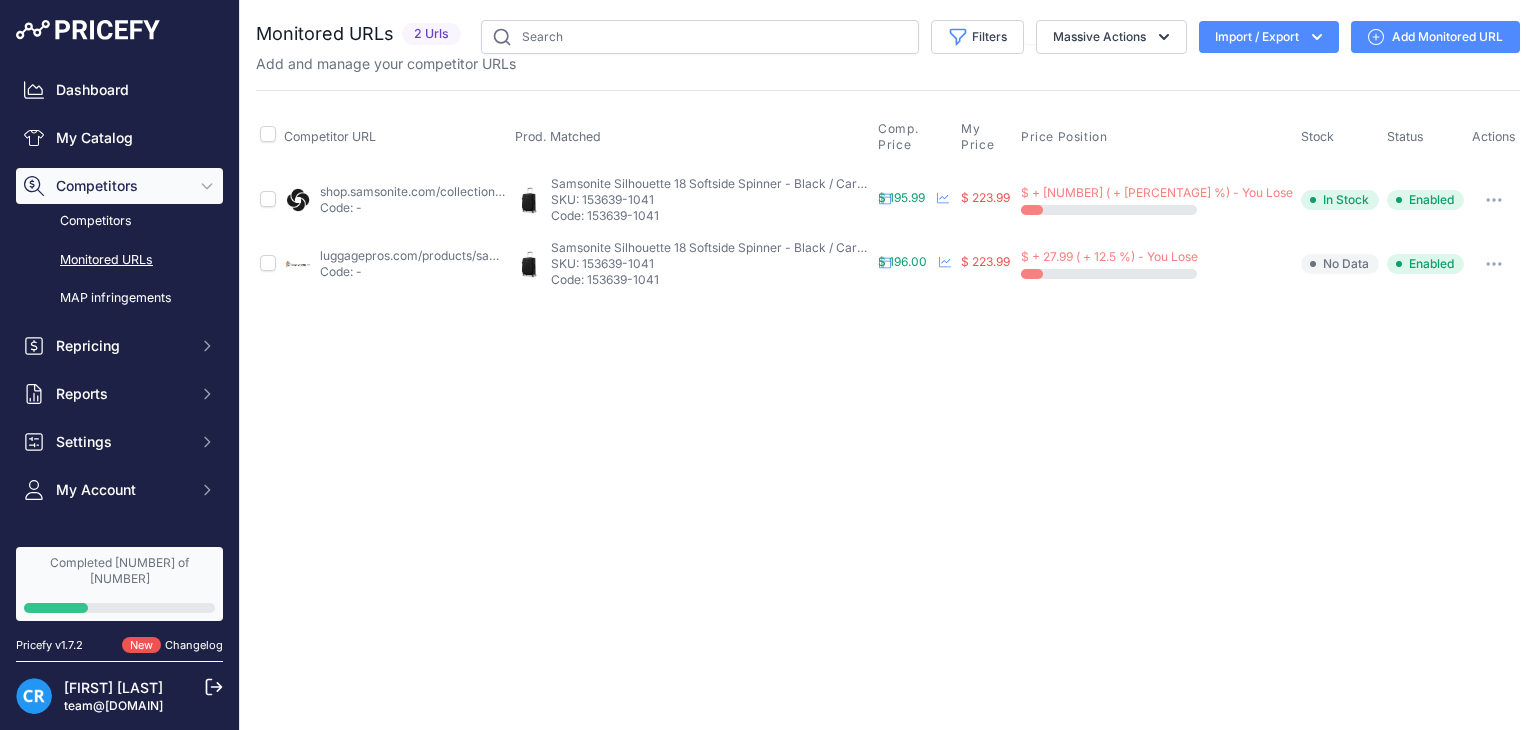drag, startPoint x: 615, startPoint y: 269, endPoint x: 705, endPoint y: 268, distance: 90.005554 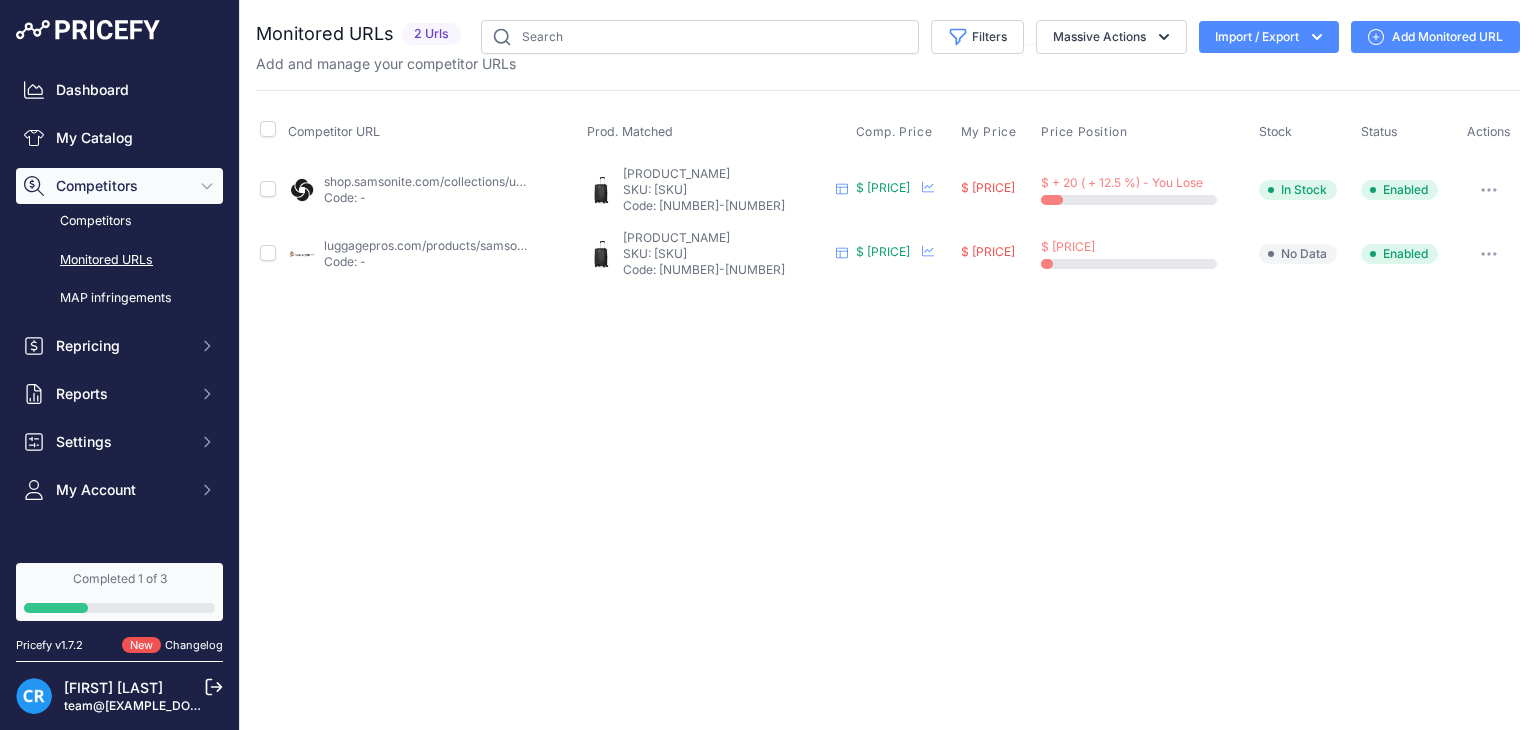 scroll, scrollTop: 0, scrollLeft: 0, axis: both 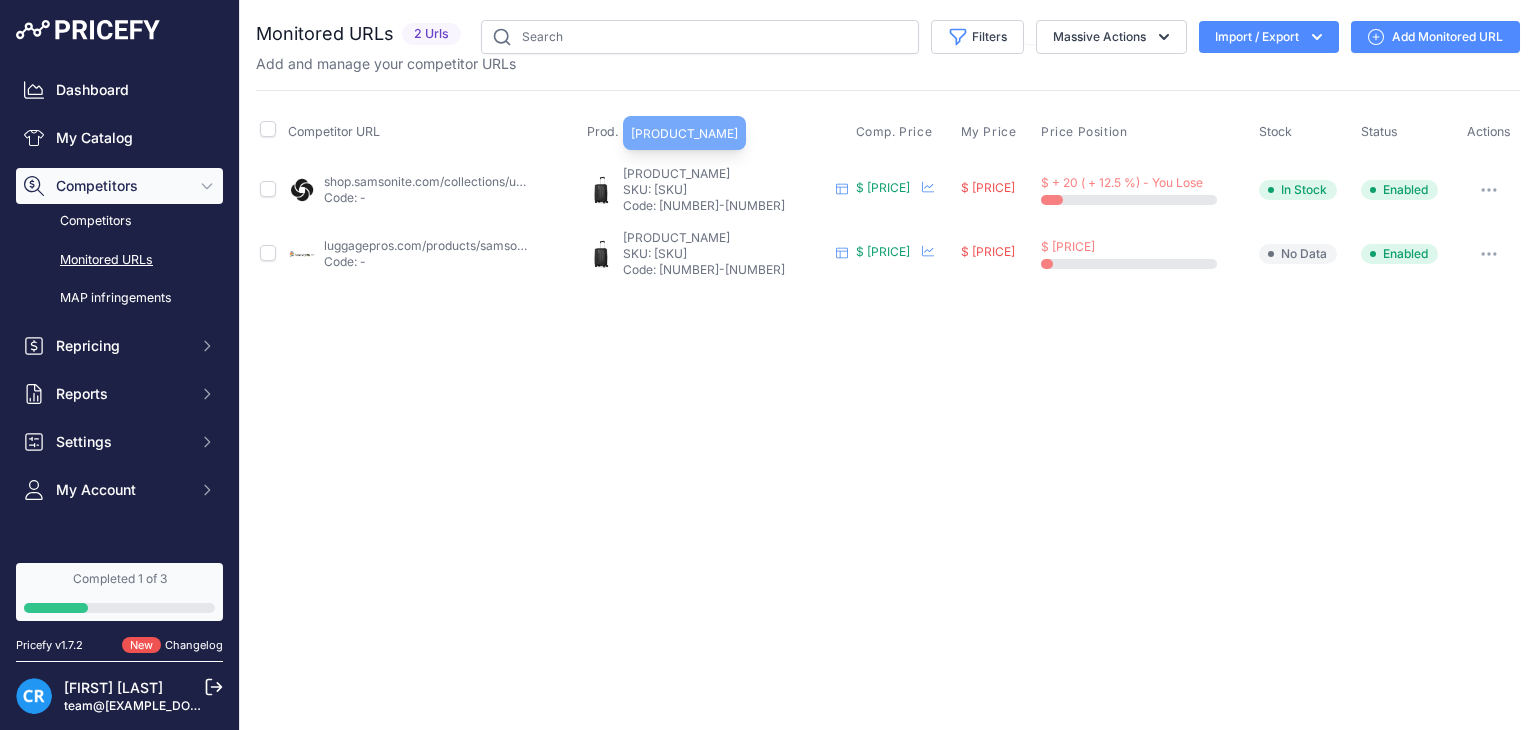 copy on "Samsonite Uplift Hardside Spinner" 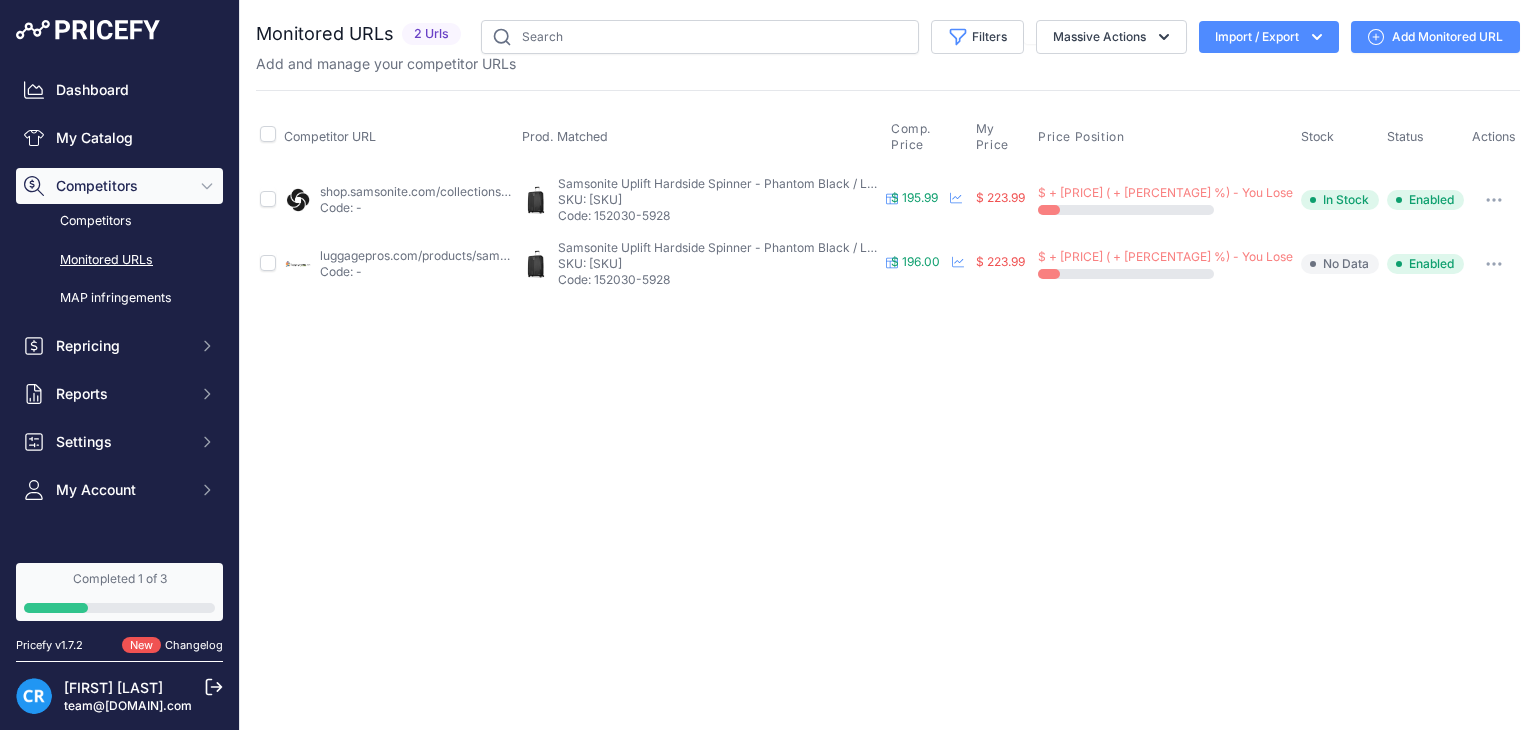 scroll, scrollTop: 0, scrollLeft: 0, axis: both 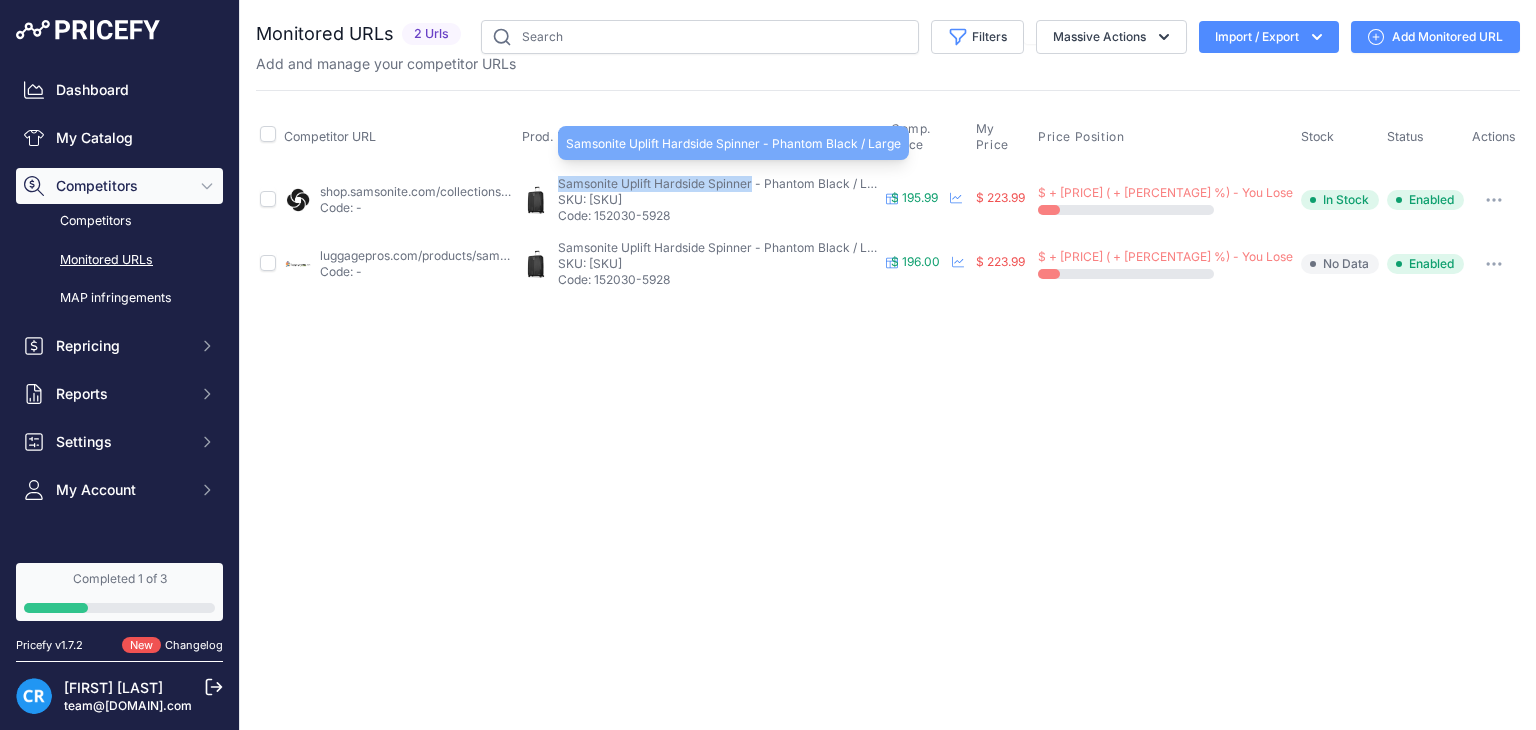 copy on "Samsonite Uplift Hardside Spinner" 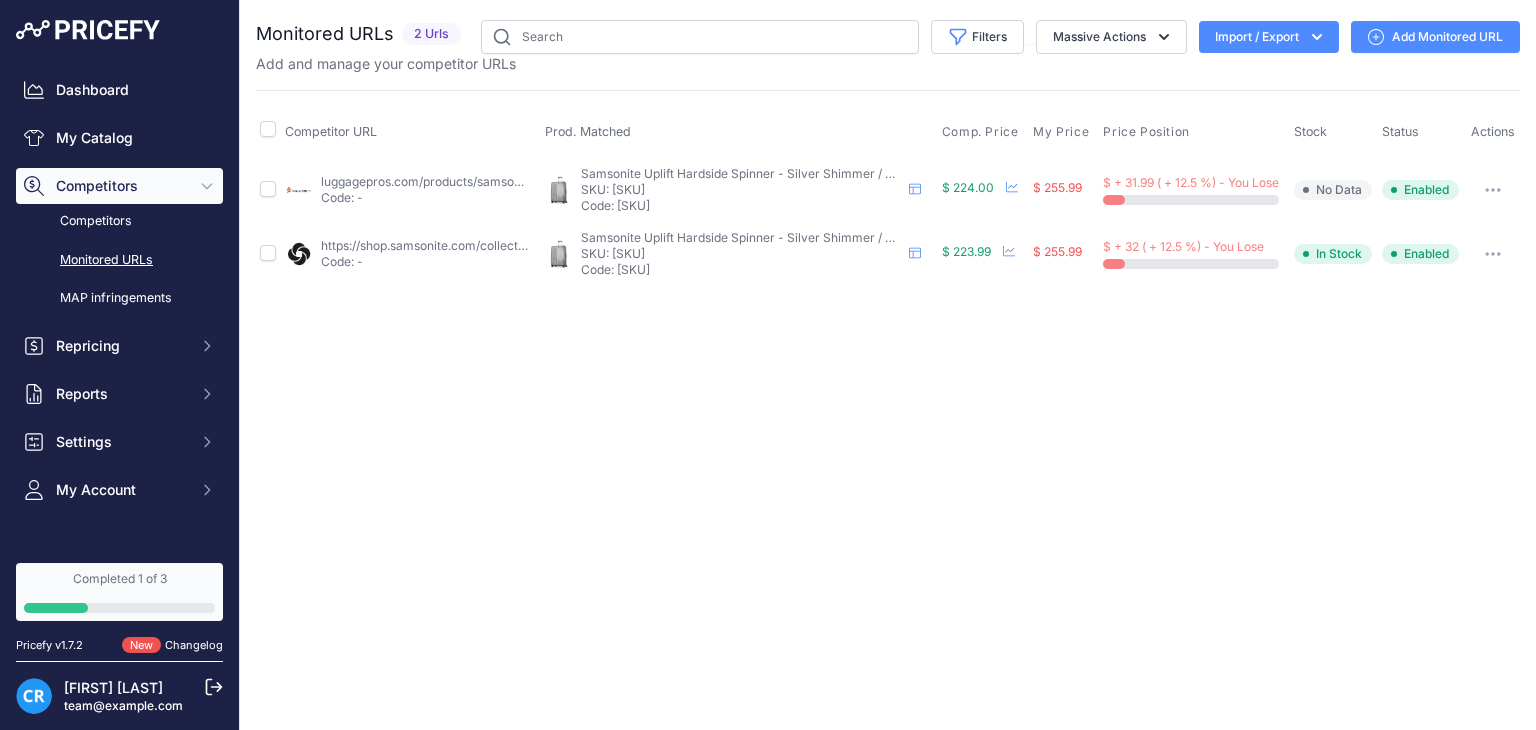 scroll, scrollTop: 0, scrollLeft: 0, axis: both 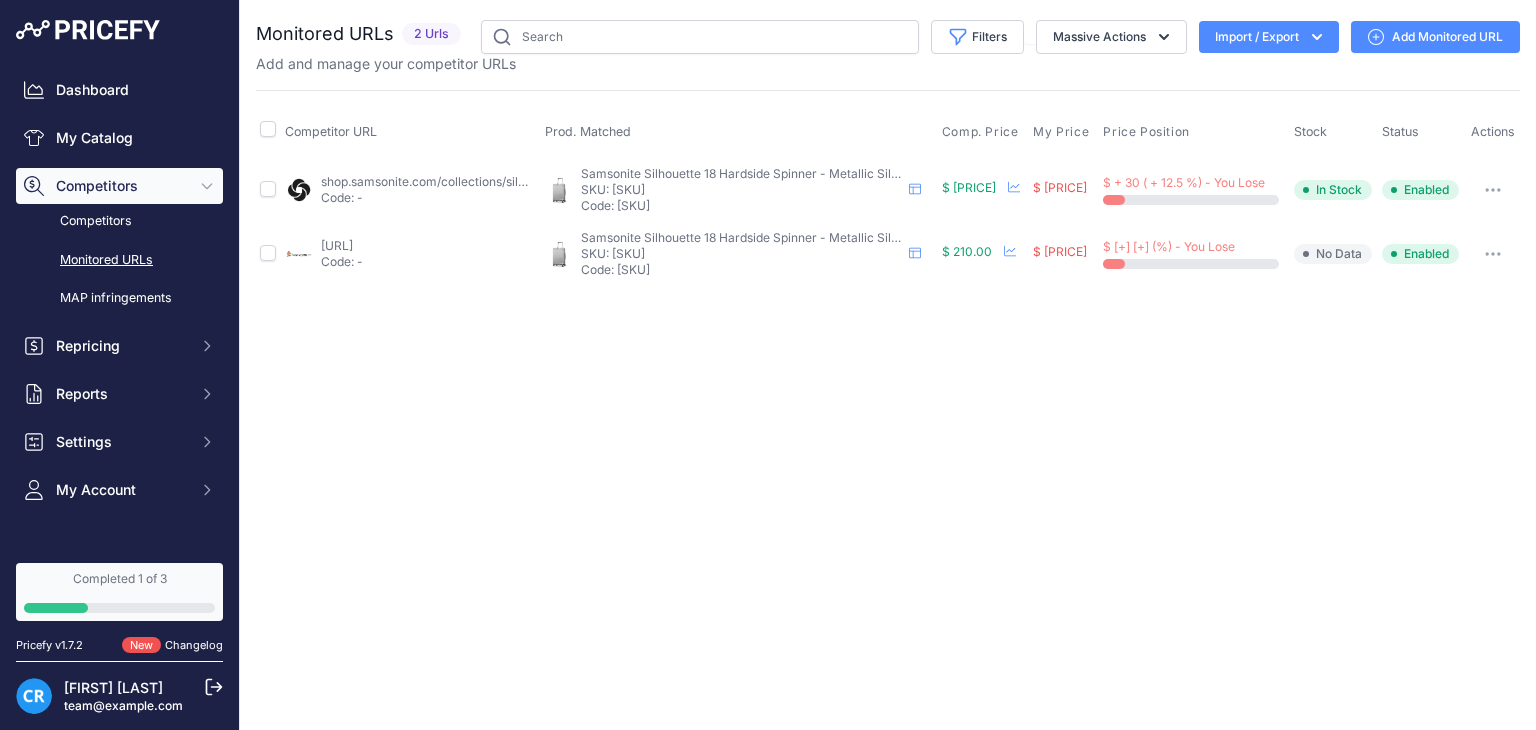 drag, startPoint x: 576, startPoint y: 172, endPoint x: 813, endPoint y: 180, distance: 237.13498 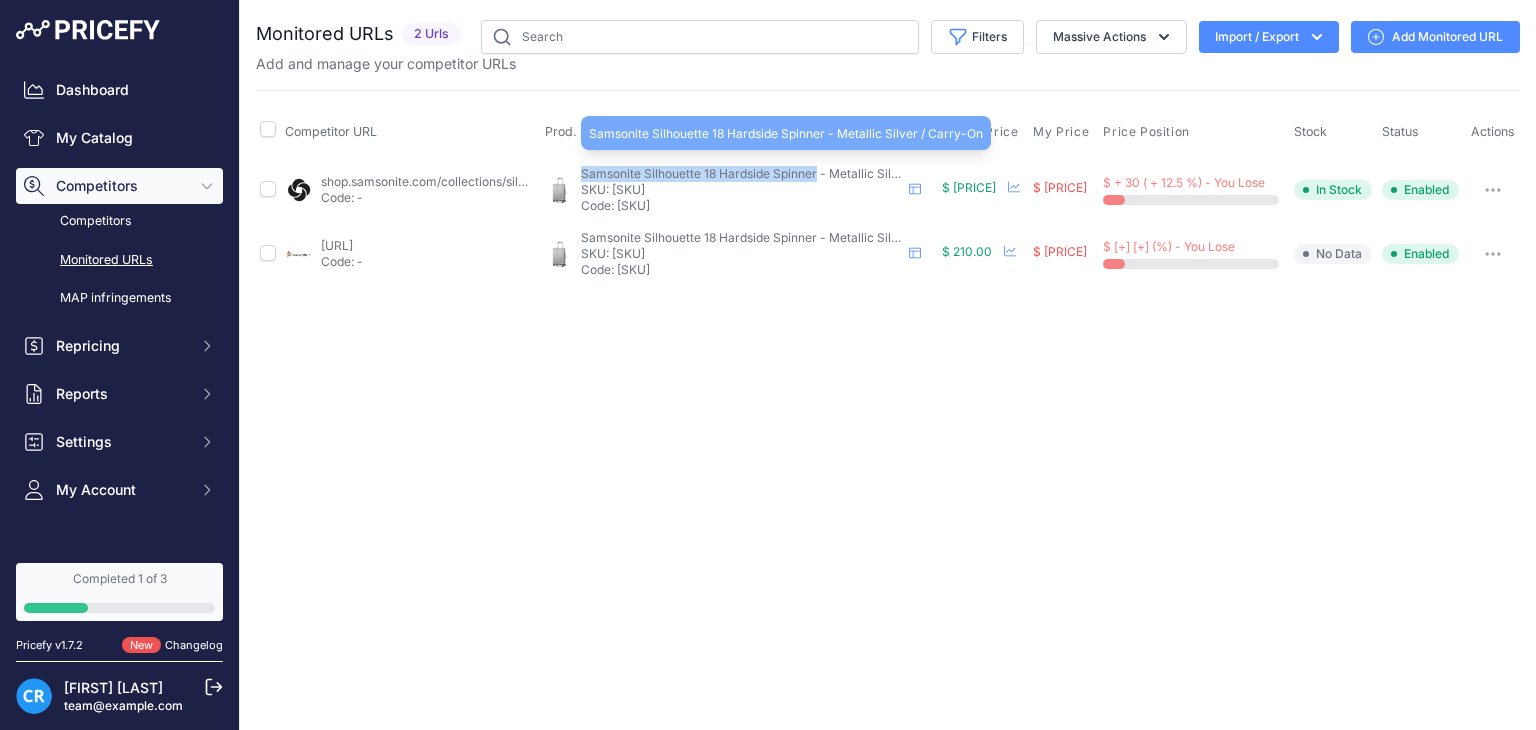 drag, startPoint x: 578, startPoint y: 171, endPoint x: 813, endPoint y: 174, distance: 235.01915 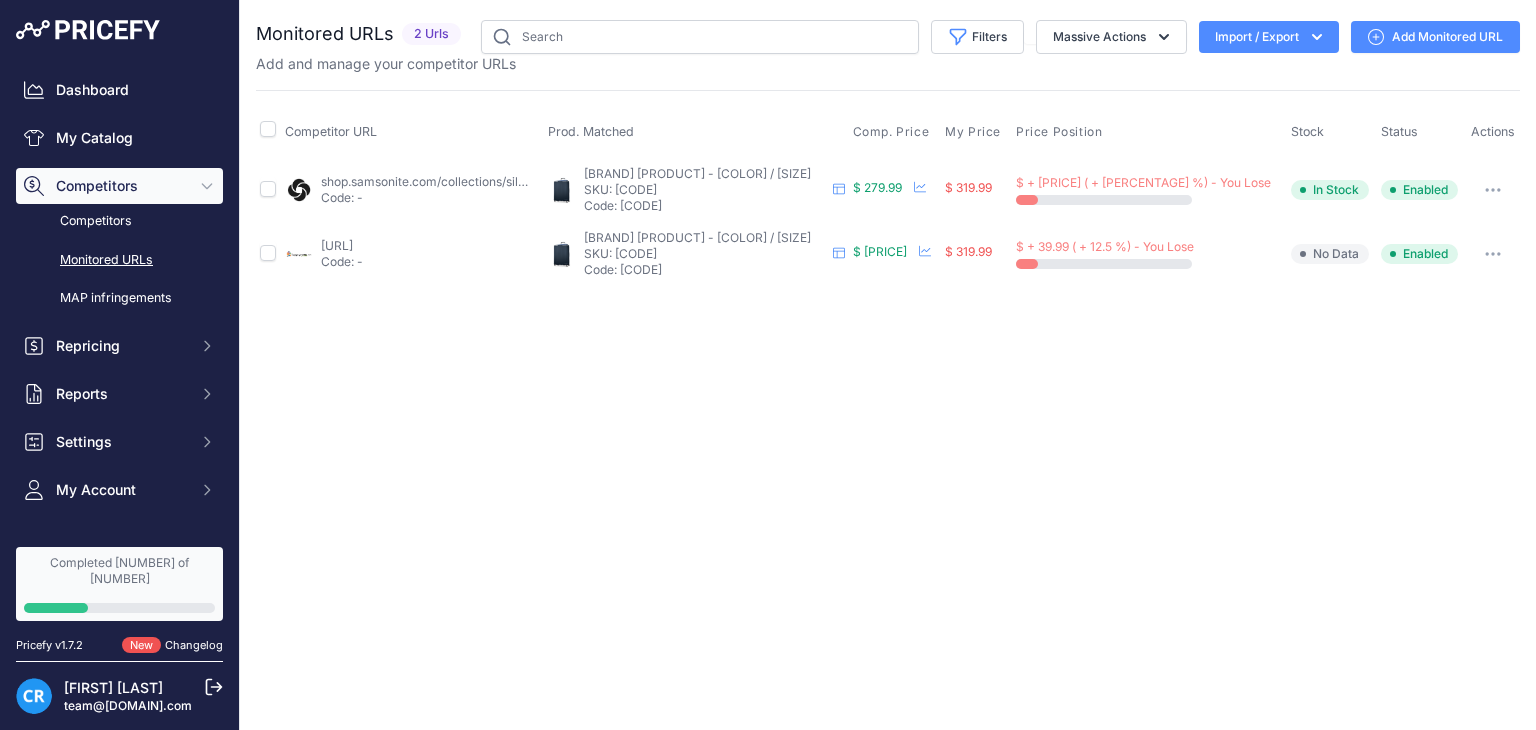 scroll, scrollTop: 0, scrollLeft: 0, axis: both 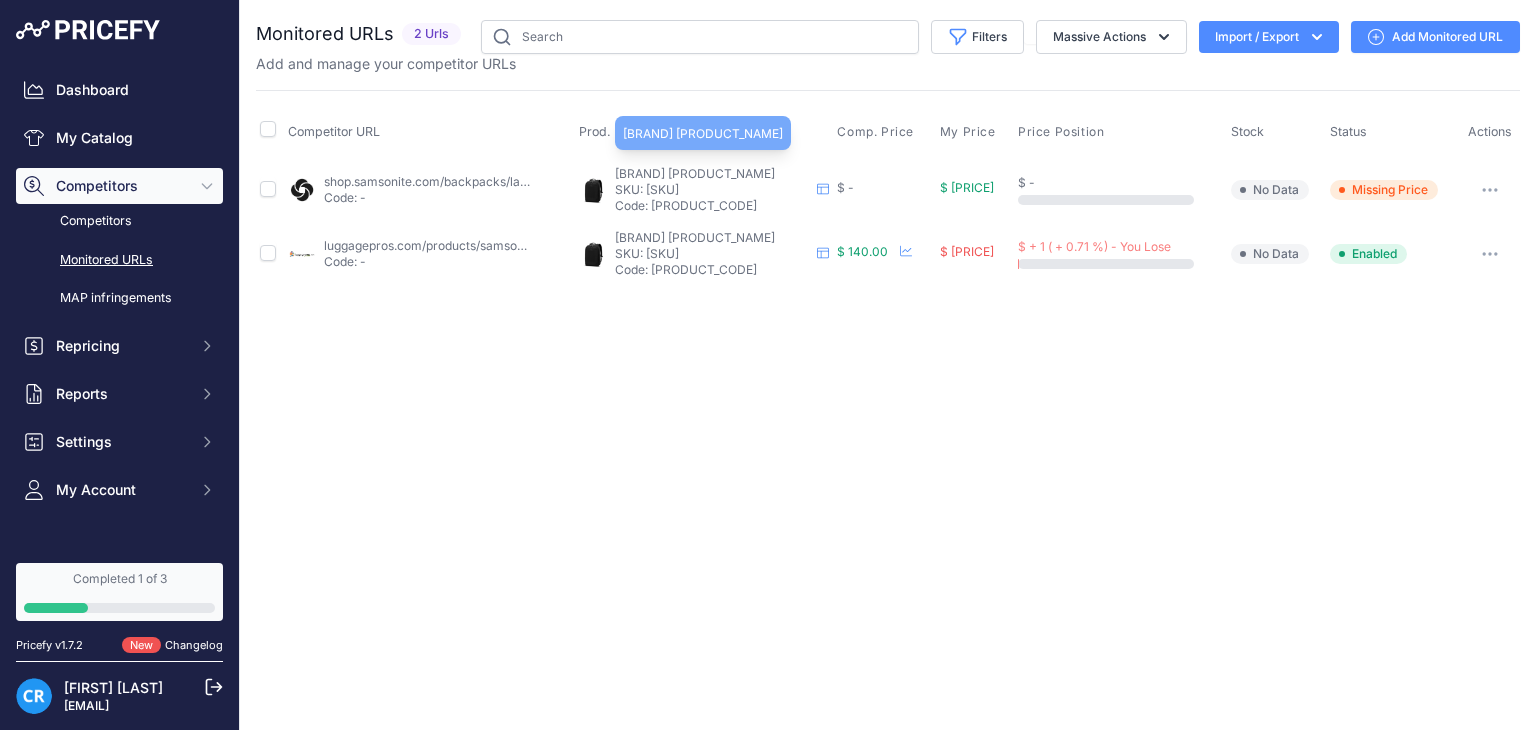 drag, startPoint x: 573, startPoint y: 169, endPoint x: 868, endPoint y: 177, distance: 295.10846 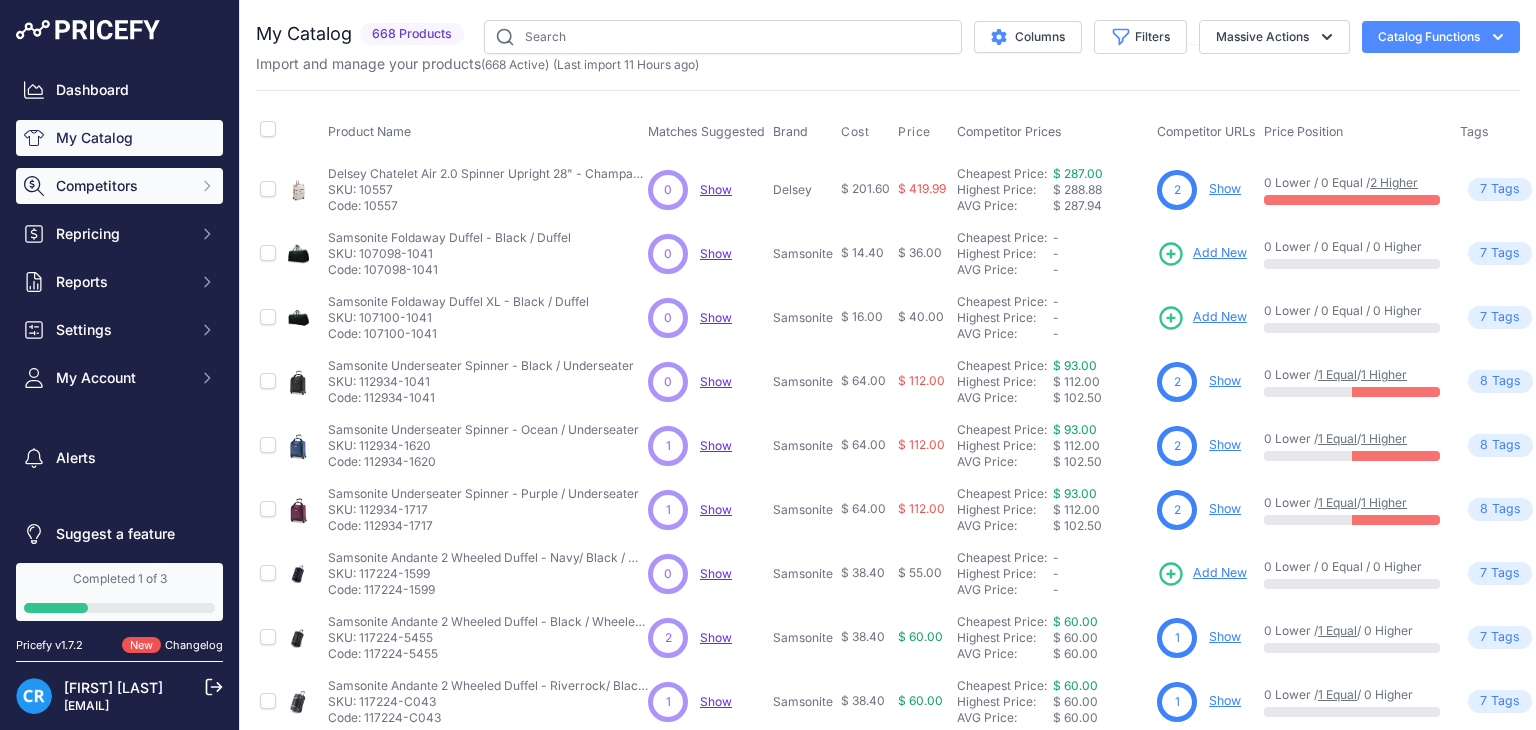 scroll, scrollTop: 0, scrollLeft: 0, axis: both 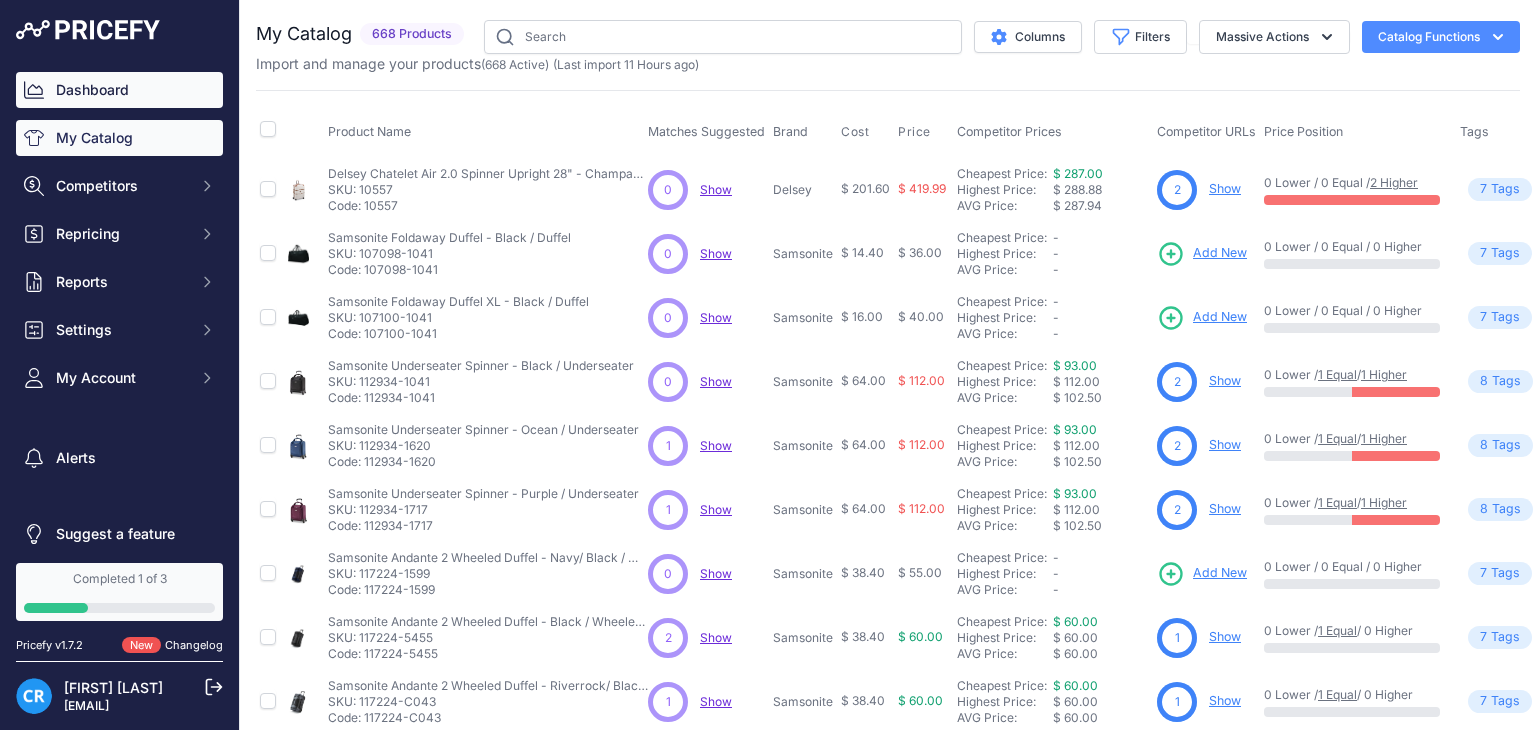 click on "Dashboard" at bounding box center (119, 90) 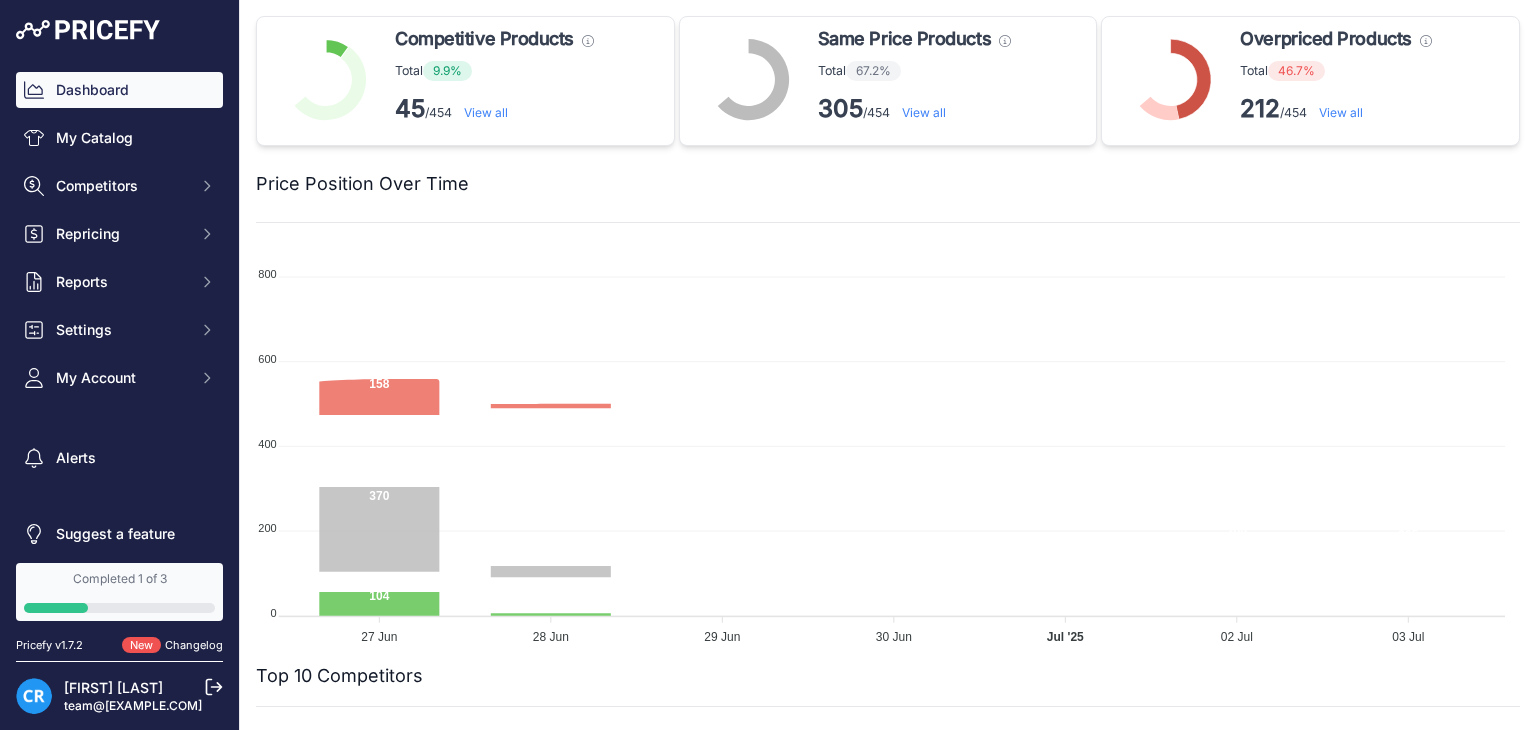 scroll, scrollTop: 0, scrollLeft: 0, axis: both 